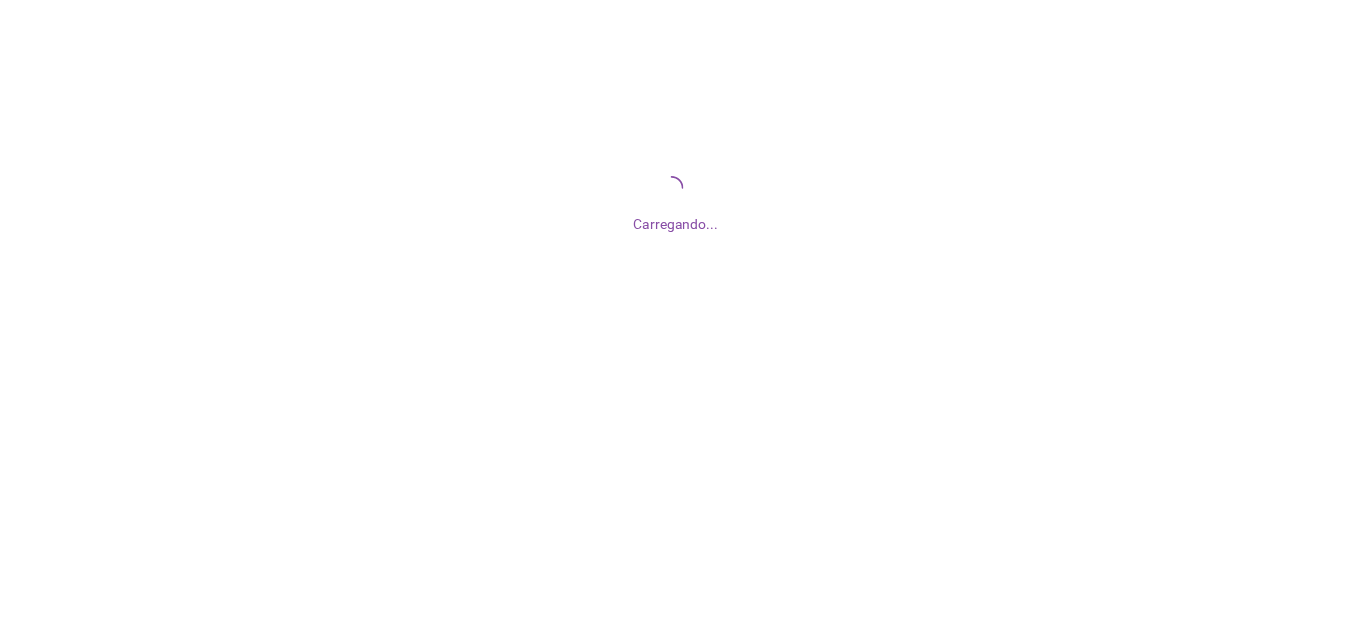 scroll, scrollTop: 0, scrollLeft: 0, axis: both 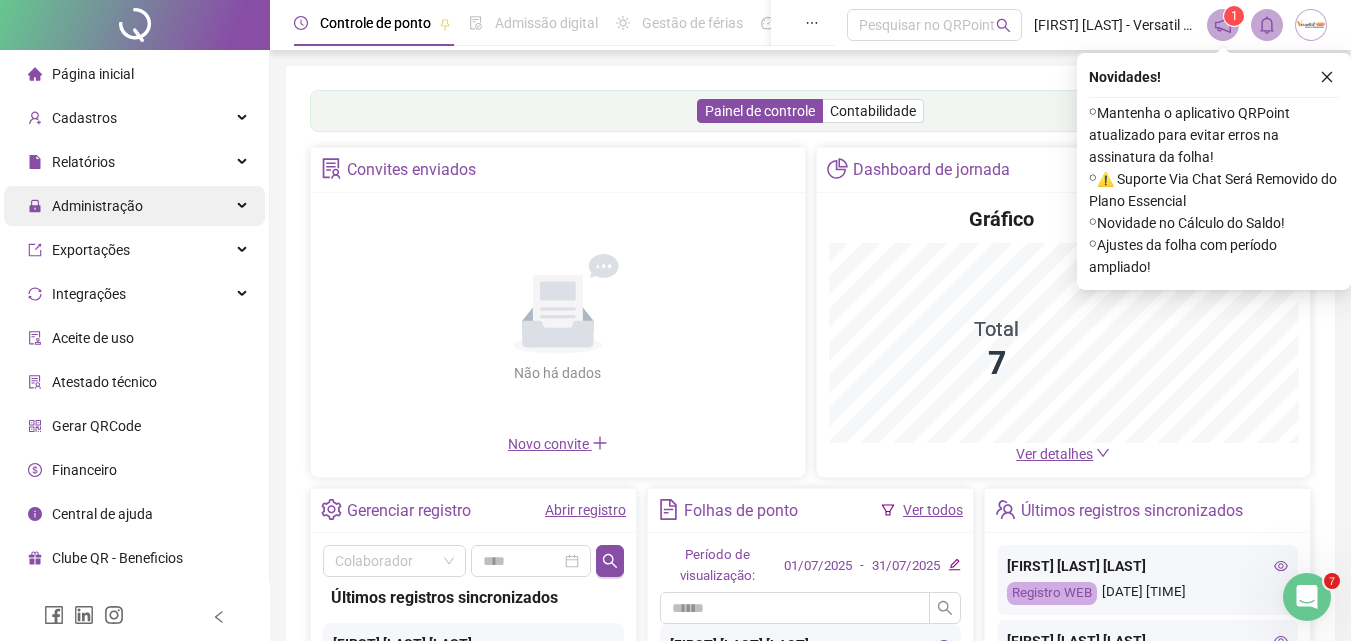 click on "Administração" at bounding box center (97, 206) 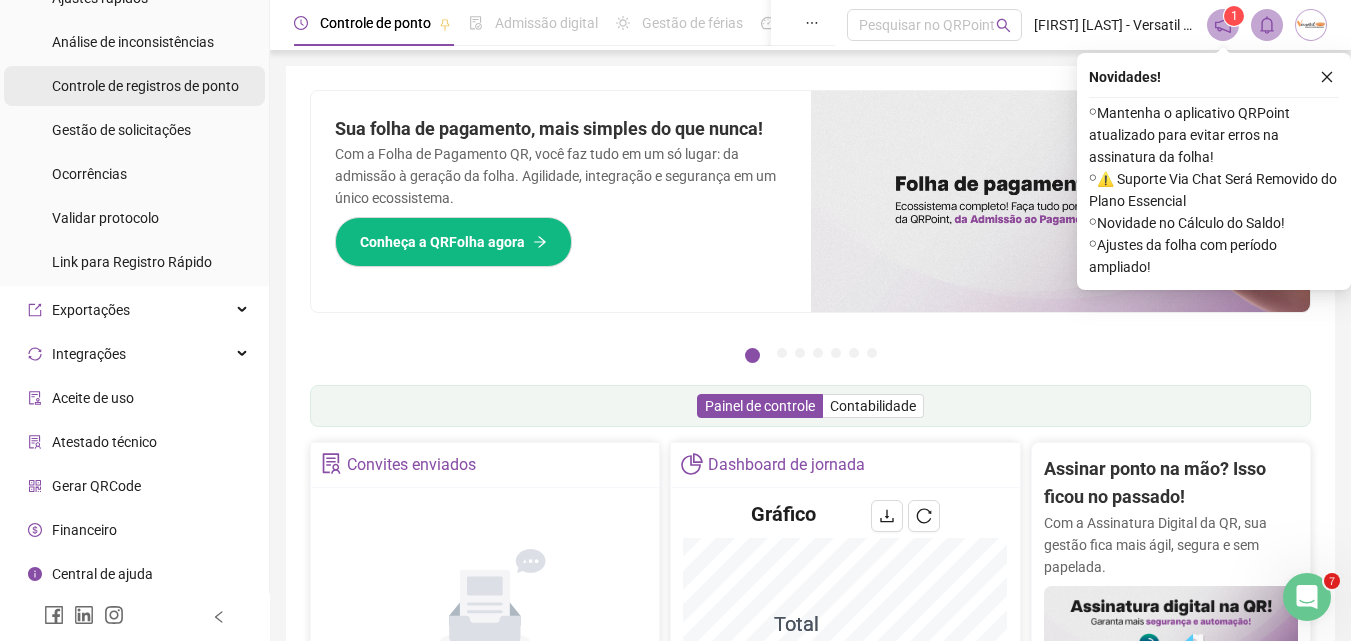 scroll, scrollTop: 0, scrollLeft: 0, axis: both 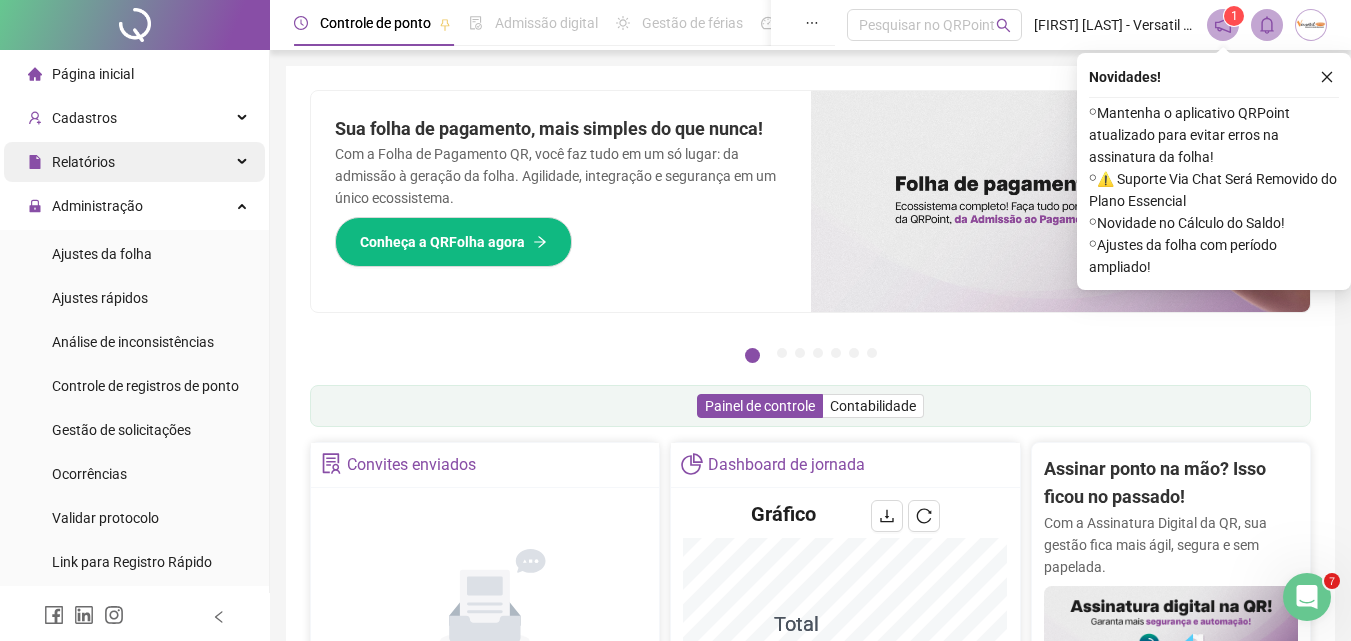click on "Relatórios" at bounding box center [83, 162] 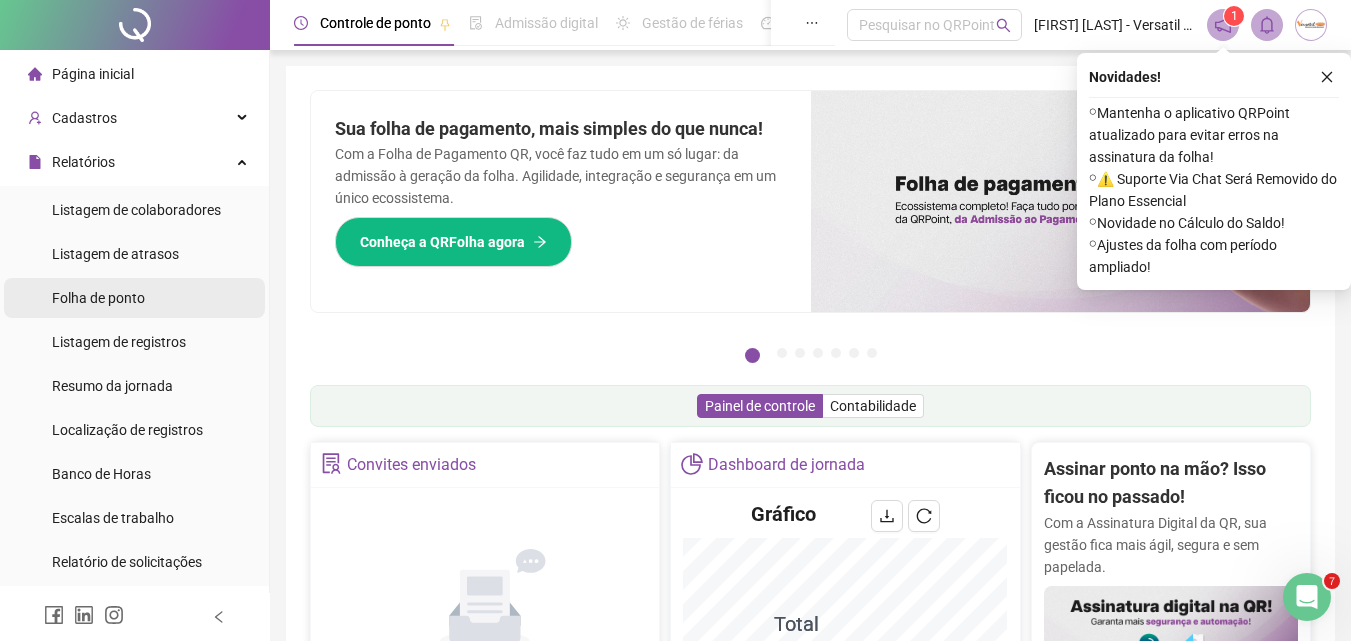 click on "Folha de ponto" at bounding box center (98, 298) 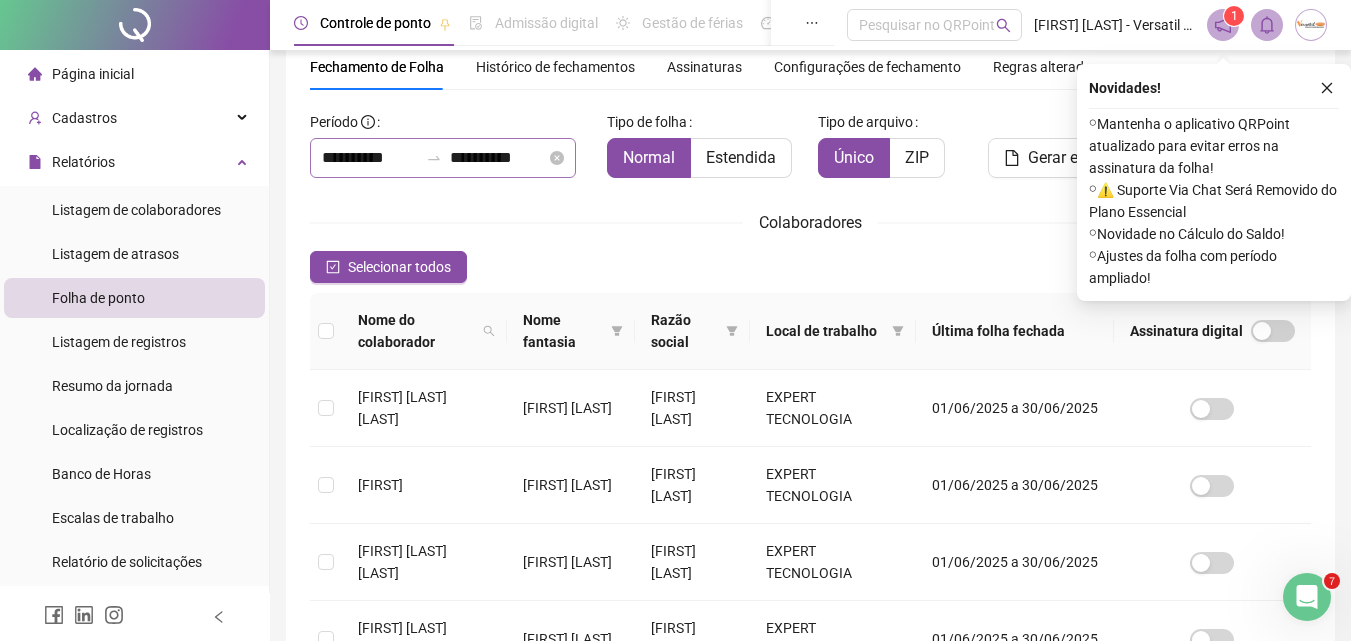 scroll, scrollTop: 89, scrollLeft: 0, axis: vertical 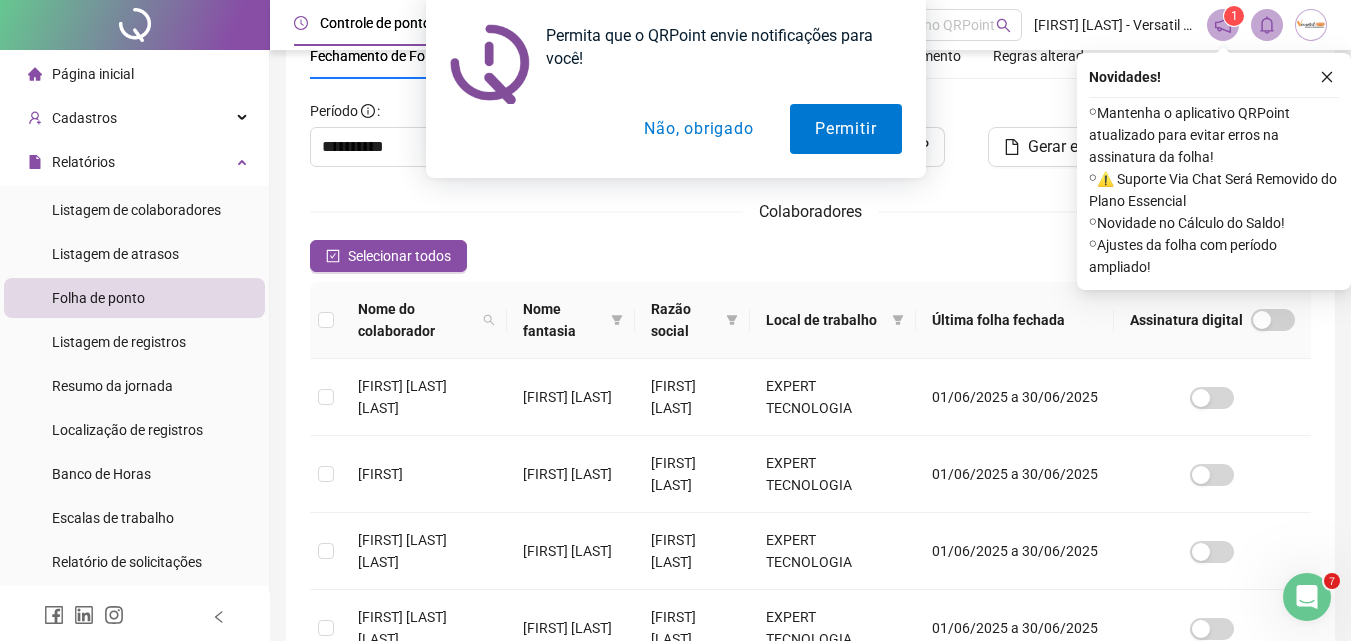 click on "Não, obrigado" at bounding box center (698, 129) 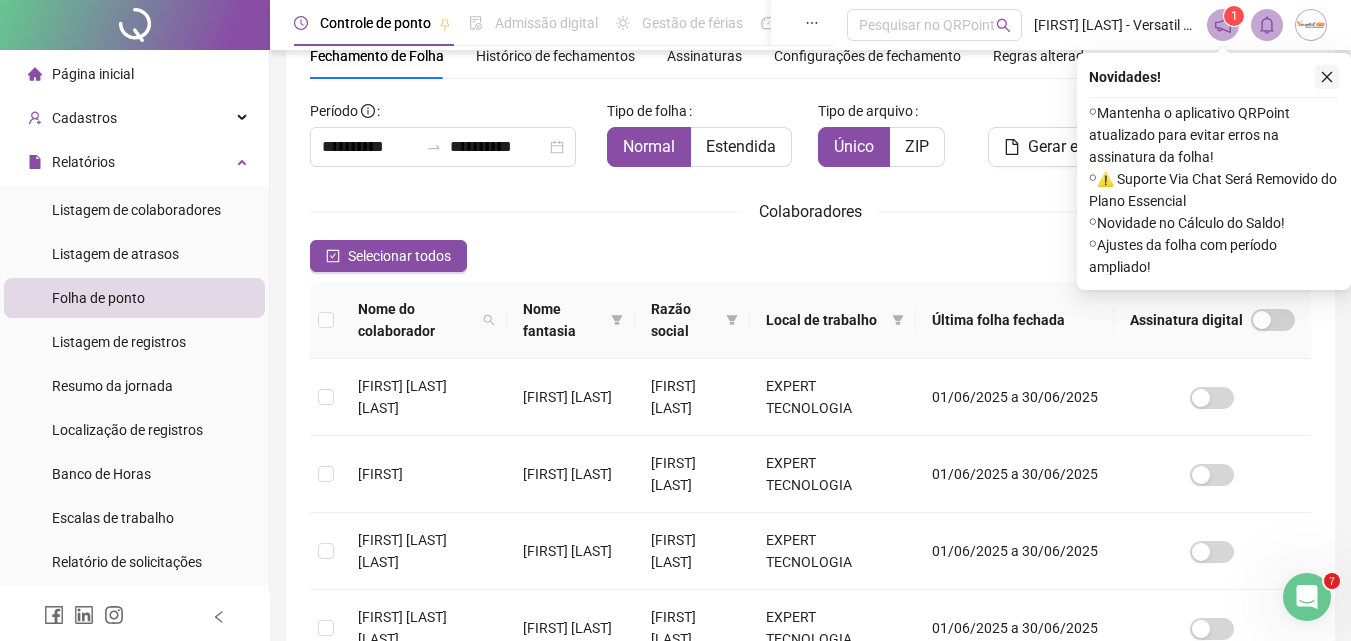 click 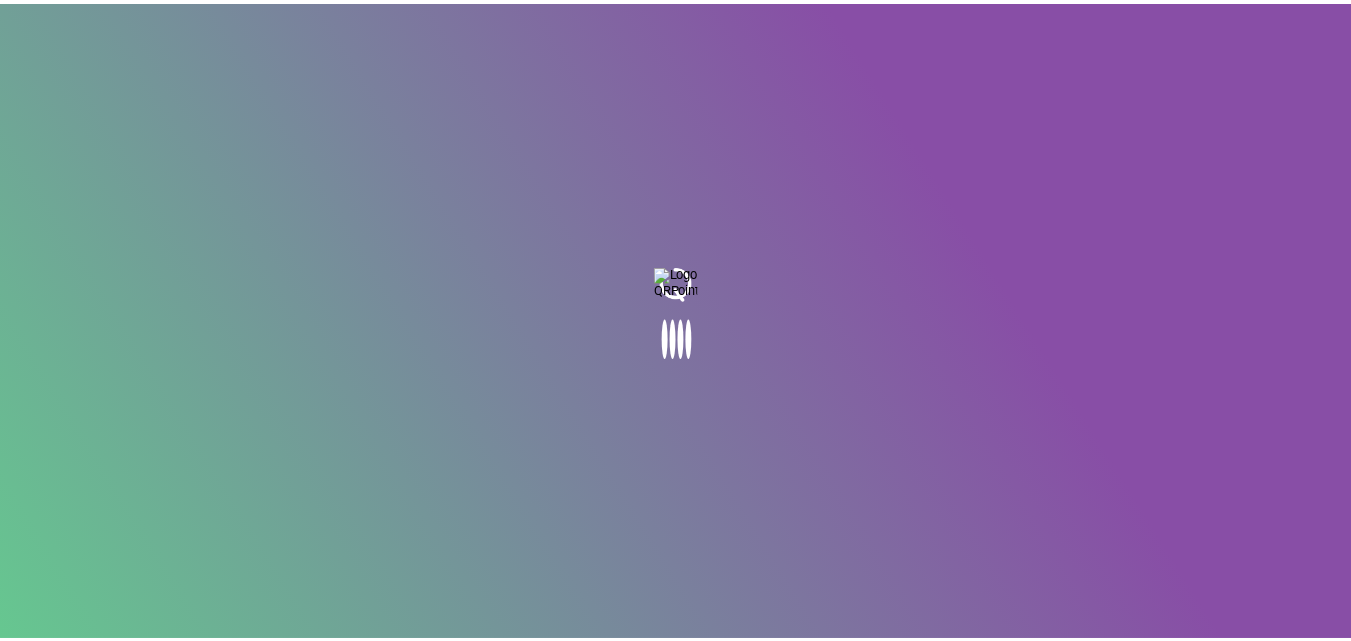 scroll, scrollTop: 0, scrollLeft: 0, axis: both 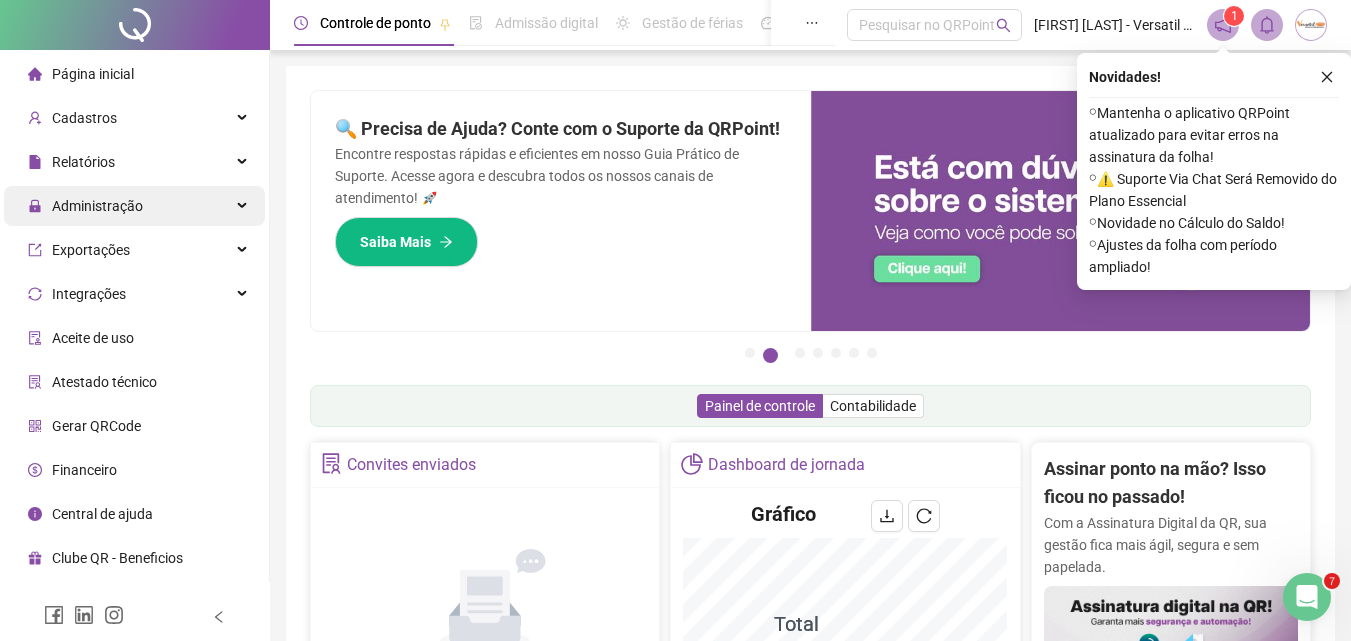 click on "Administração" at bounding box center [97, 206] 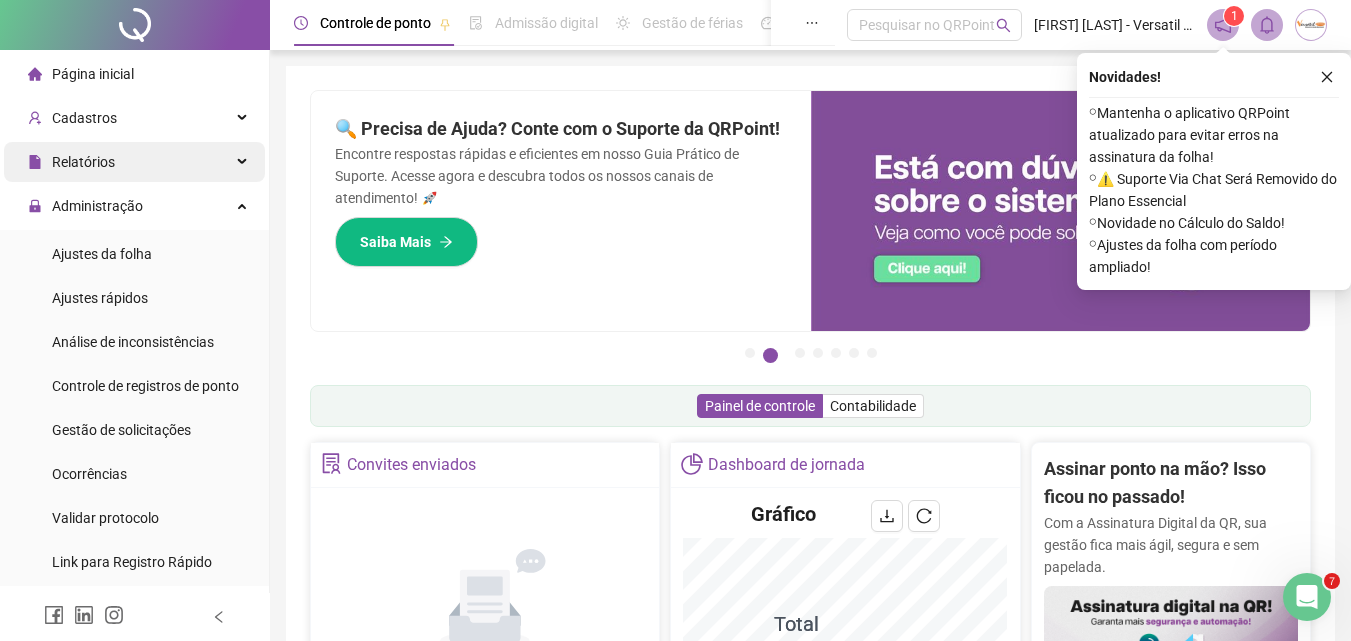 click on "Relatórios" at bounding box center [83, 162] 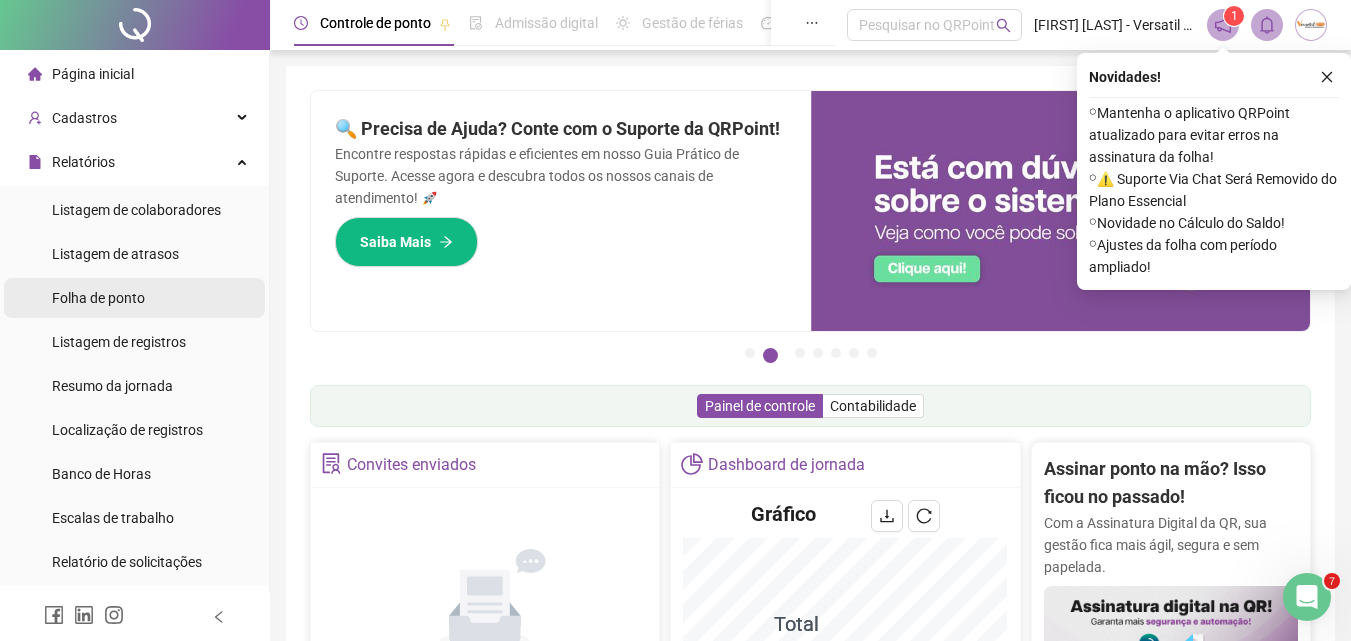 click on "Folha de ponto" at bounding box center [98, 298] 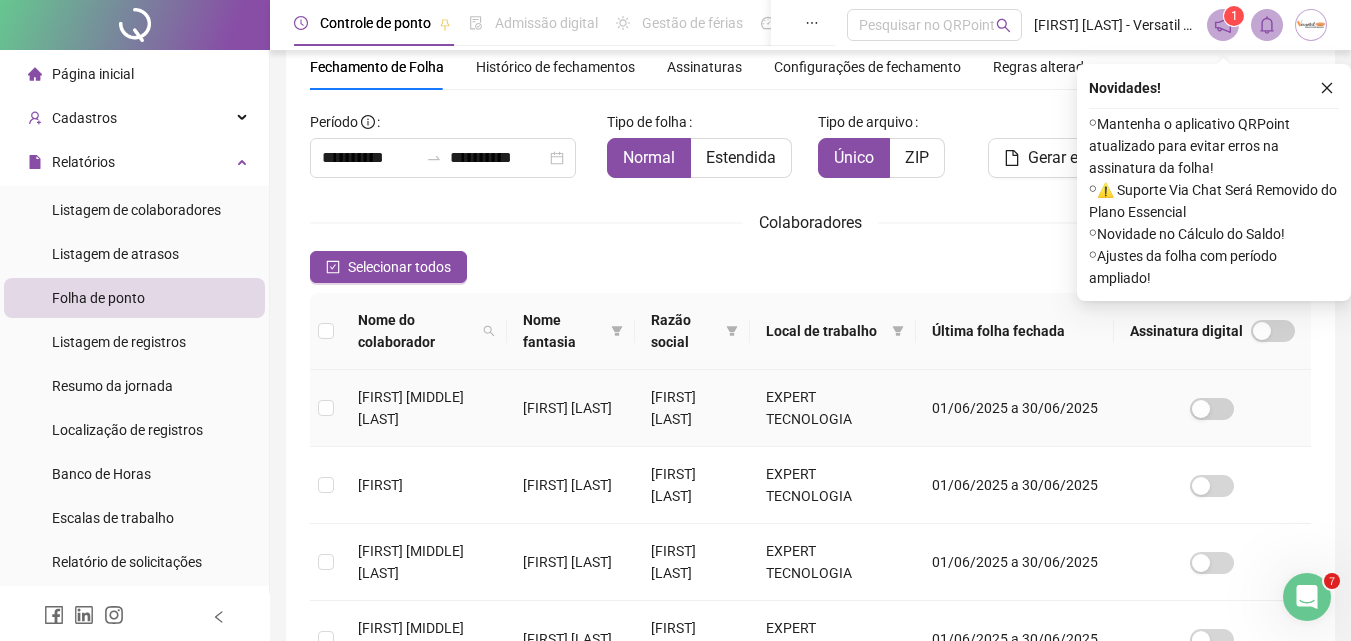 scroll, scrollTop: 89, scrollLeft: 0, axis: vertical 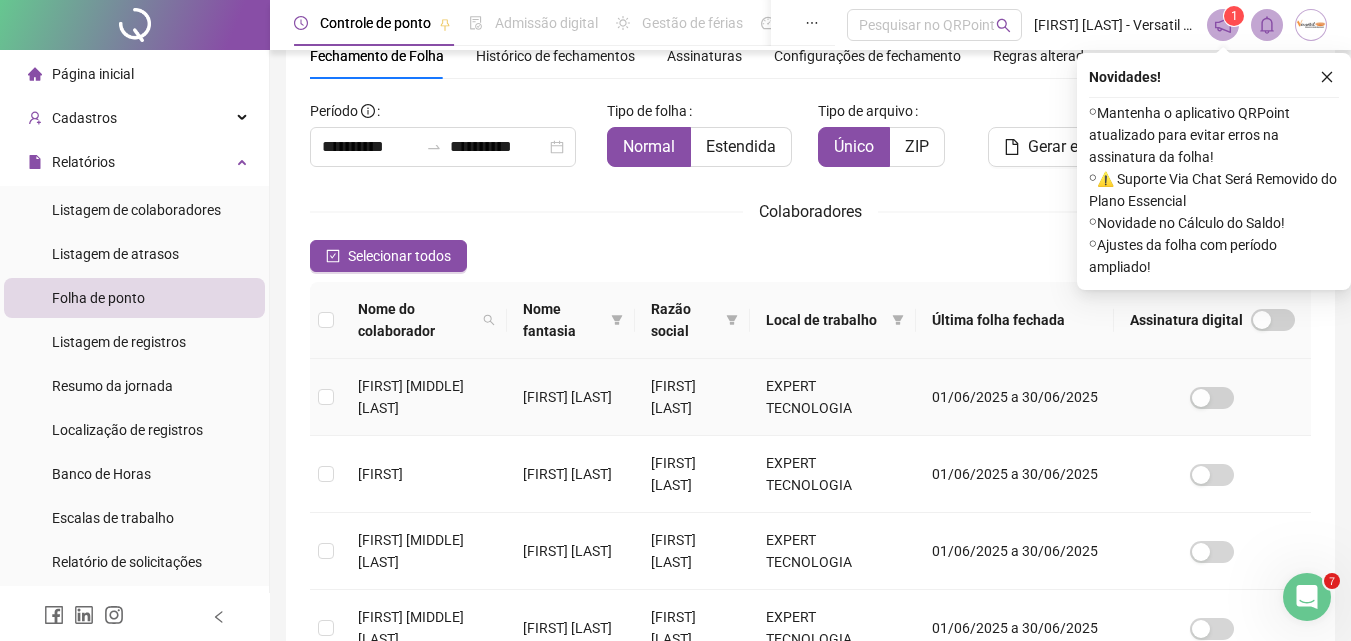 click at bounding box center (326, 397) 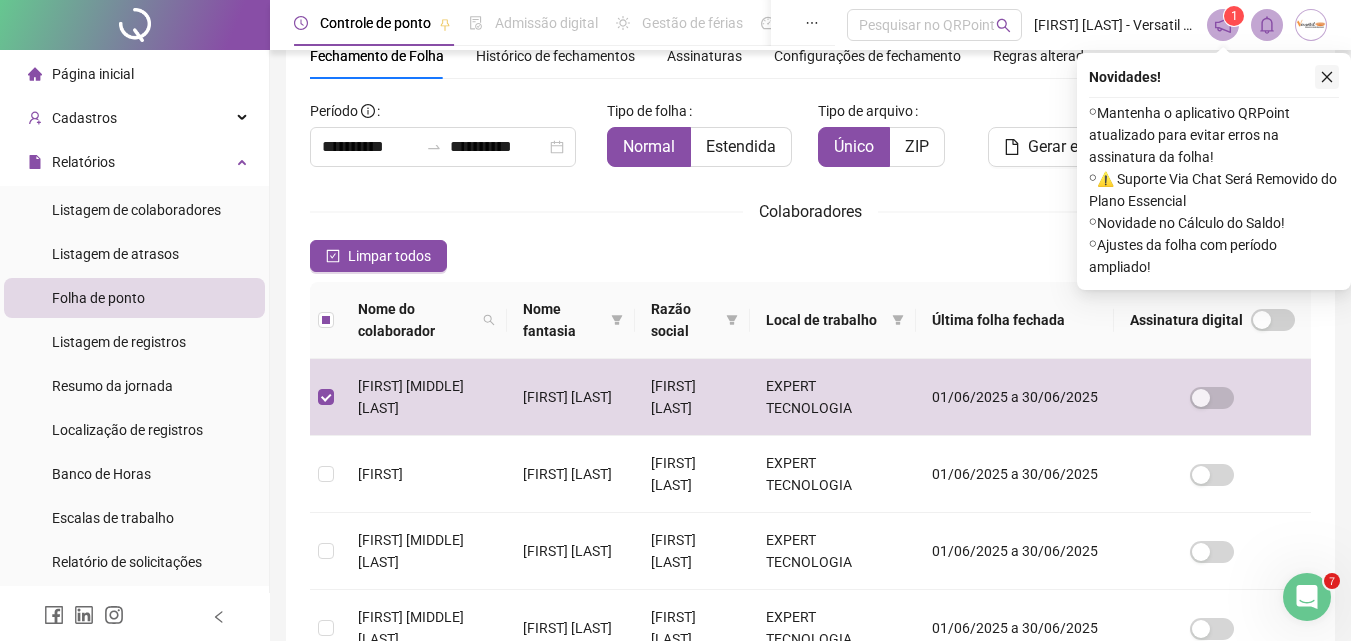 click at bounding box center (1327, 77) 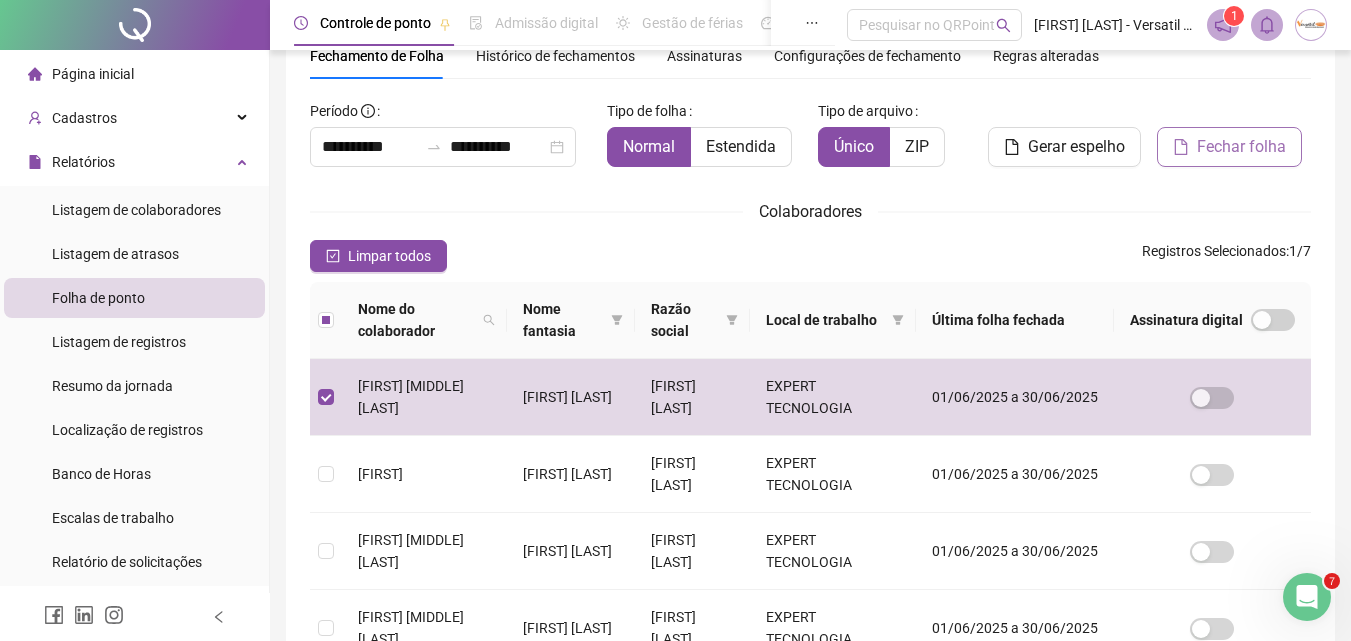 click on "Fechar folha" at bounding box center (1241, 147) 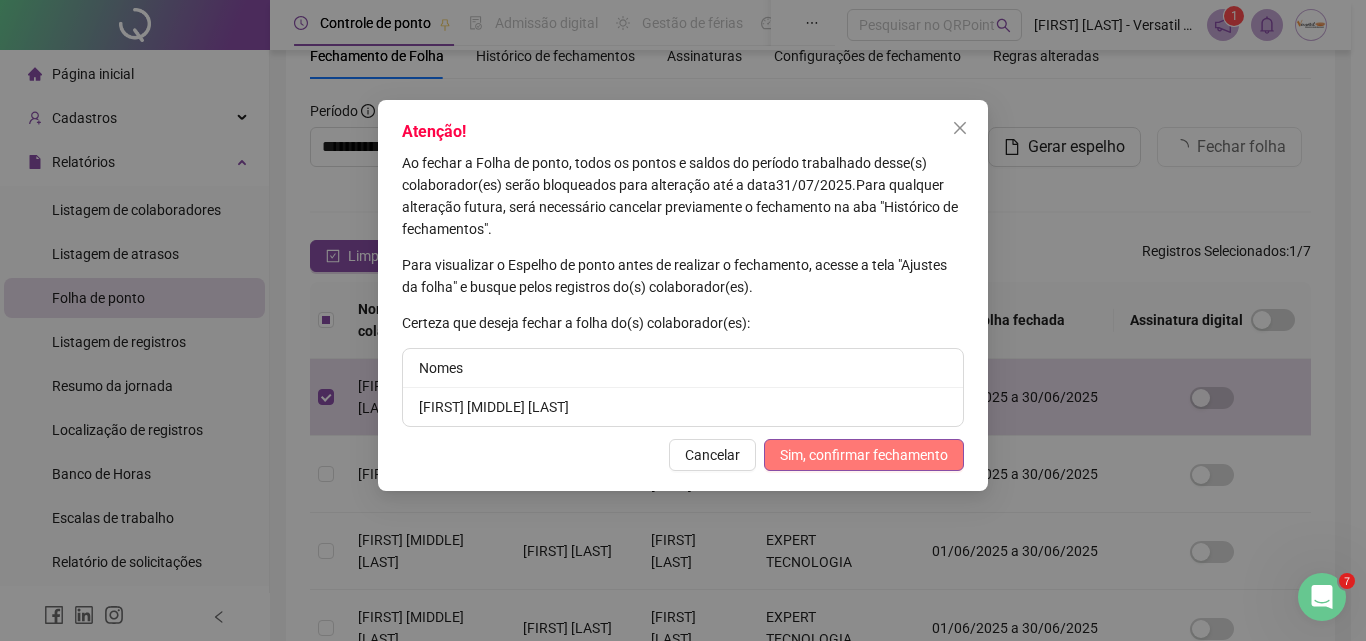 click on "Sim, confirmar fechamento" at bounding box center [864, 455] 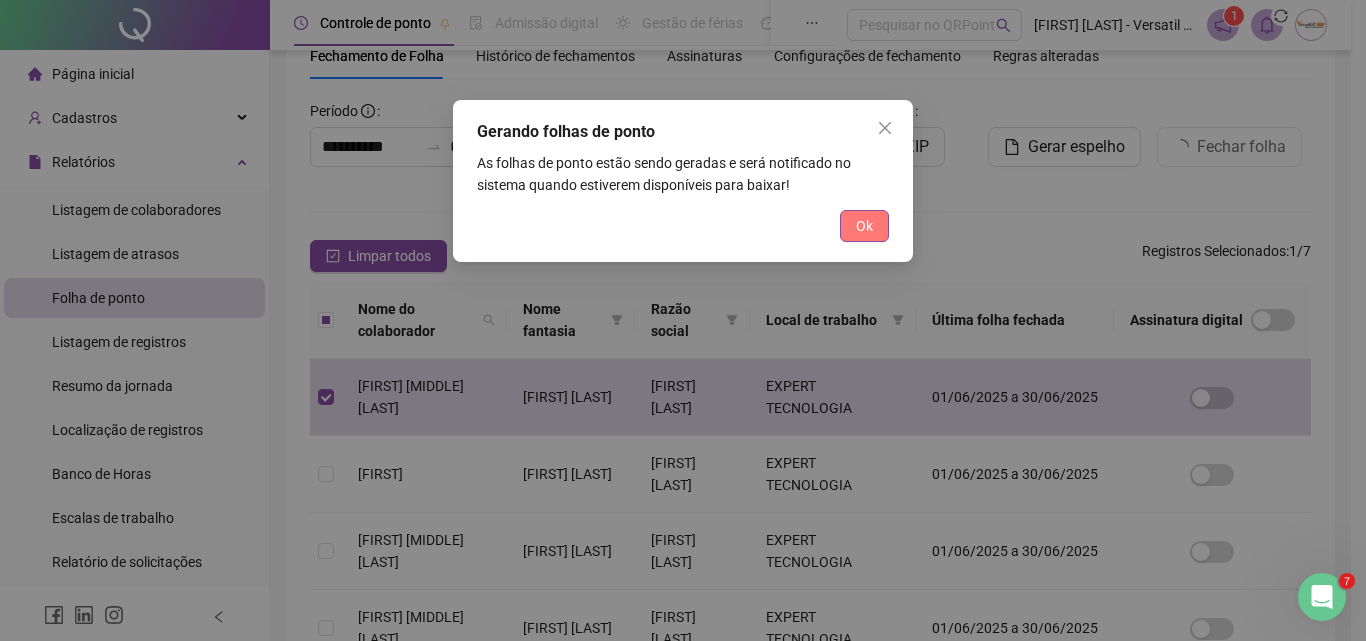 click on "Ok" at bounding box center (864, 226) 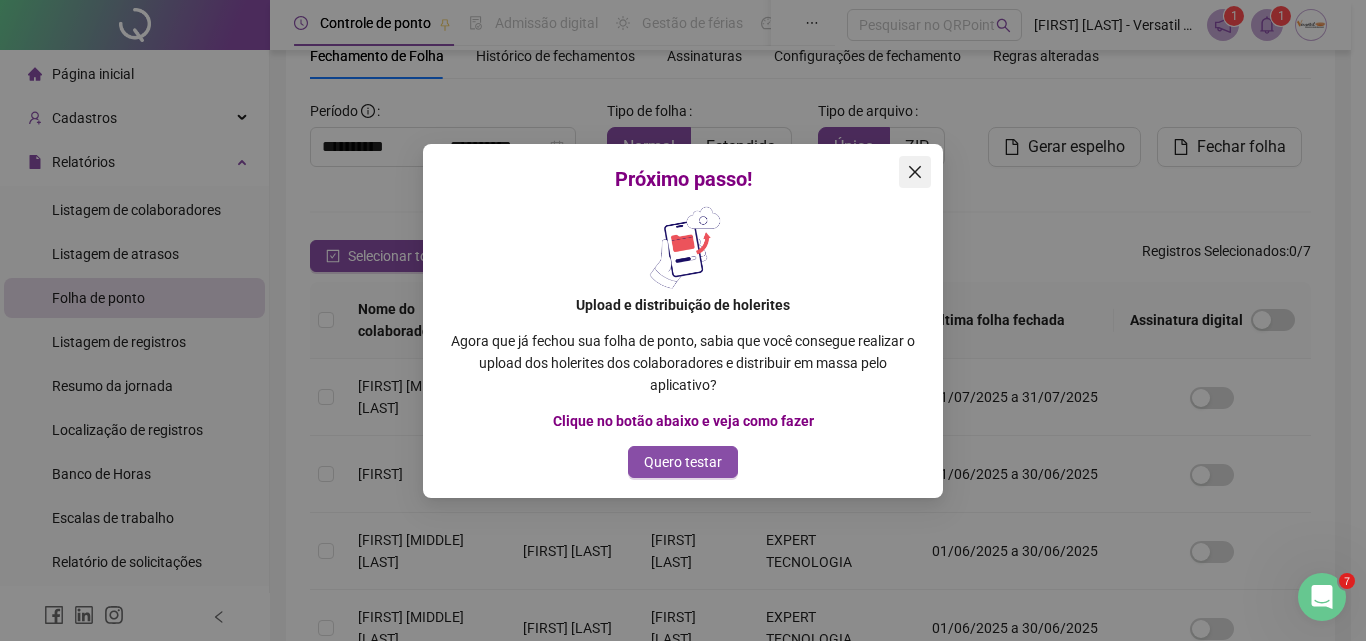 click 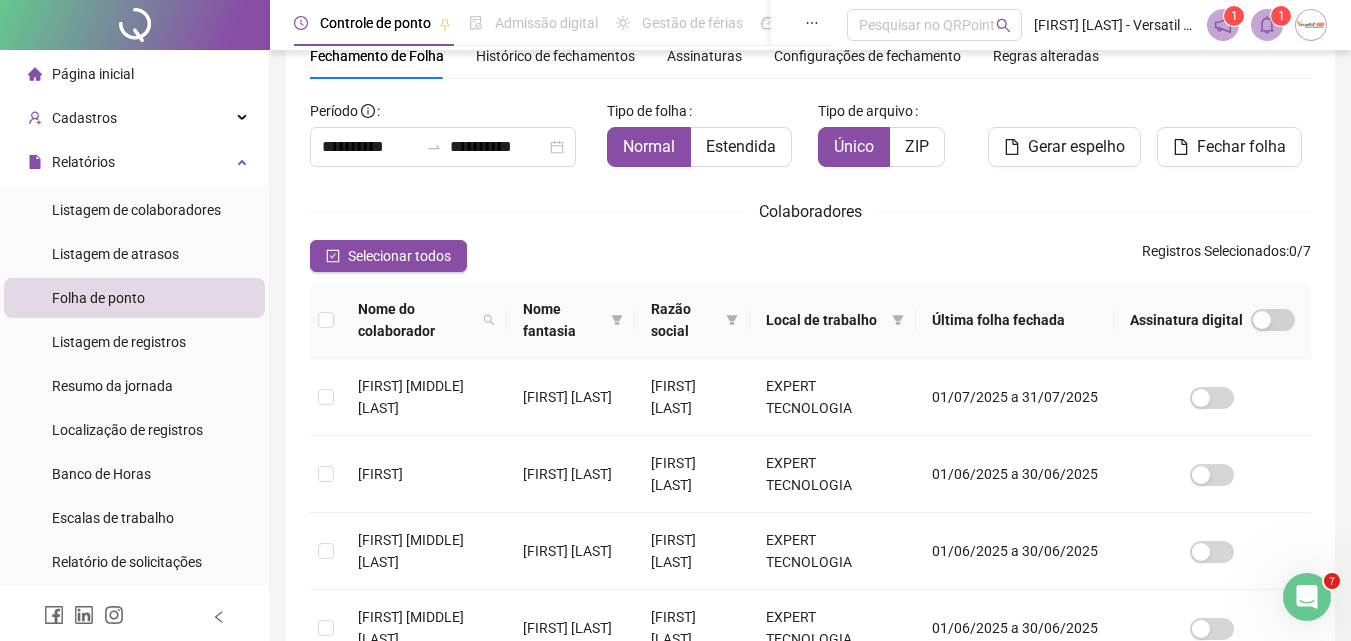 click 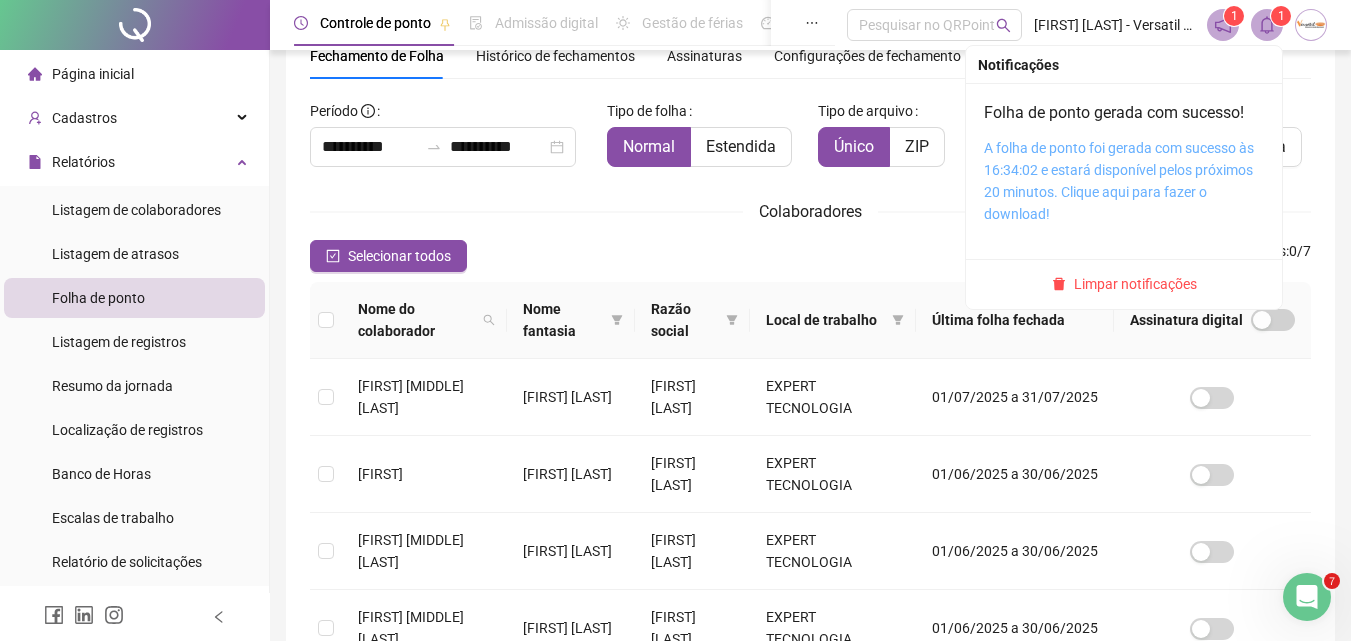 click on "A folha de ponto foi gerada com sucesso às 16:34:02 e estará disponível pelos próximos 20 minutos.
Clique aqui para fazer o download!" at bounding box center [1119, 181] 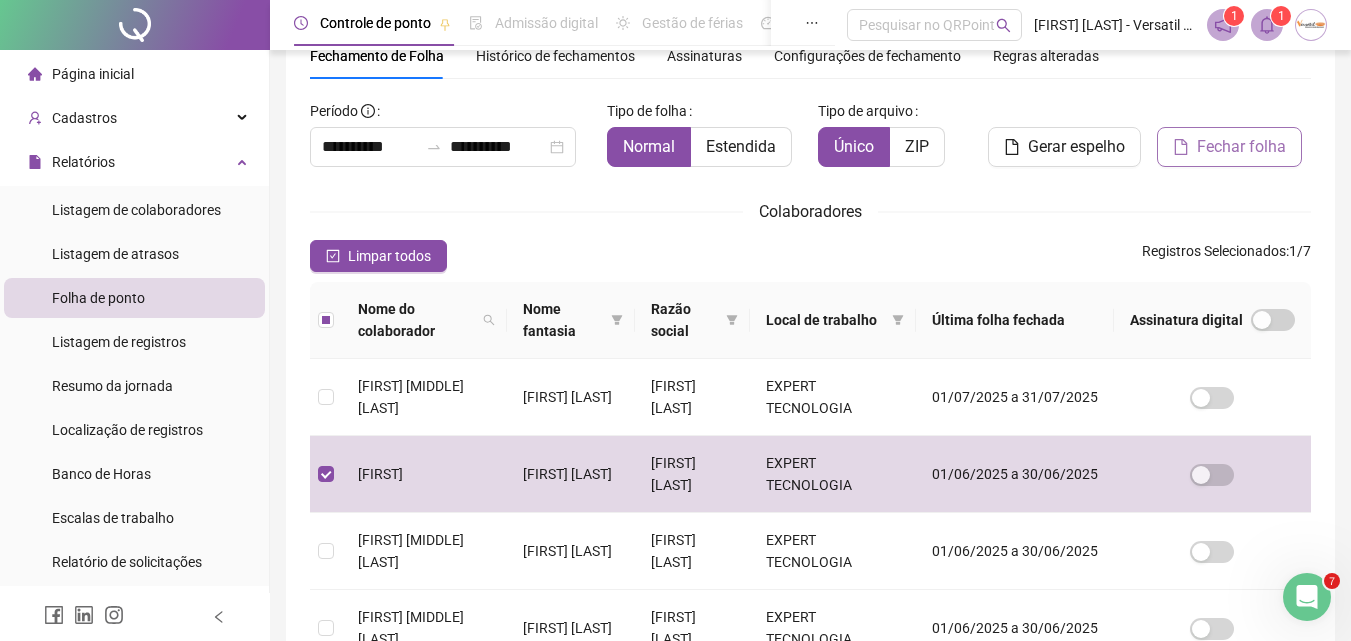 click on "Fechar folha" at bounding box center [1241, 147] 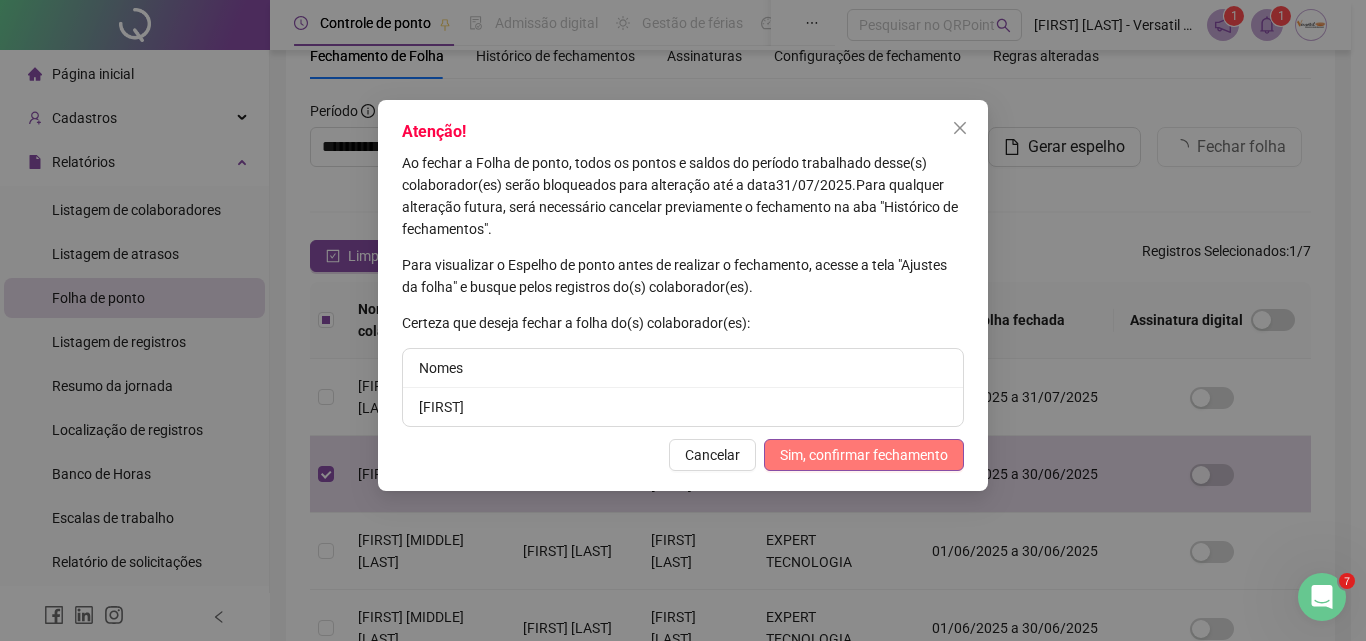 click on "Sim, confirmar fechamento" at bounding box center [864, 455] 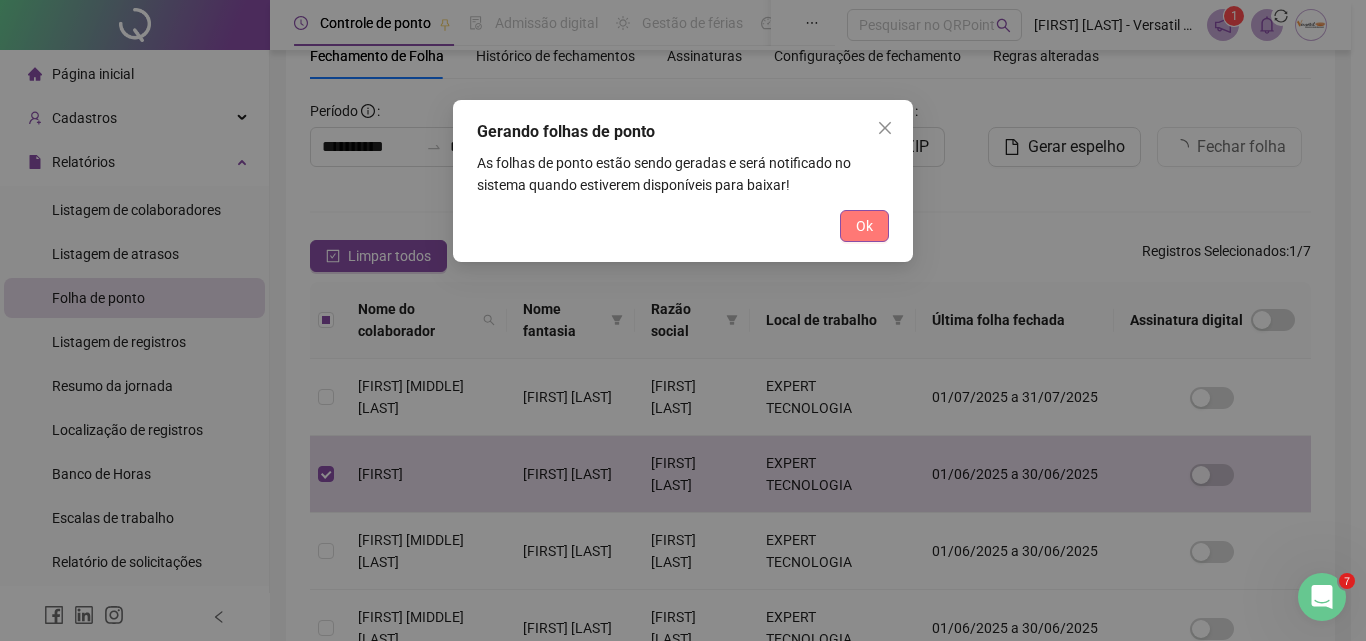 drag, startPoint x: 884, startPoint y: 226, endPoint x: 1038, endPoint y: 224, distance: 154.01299 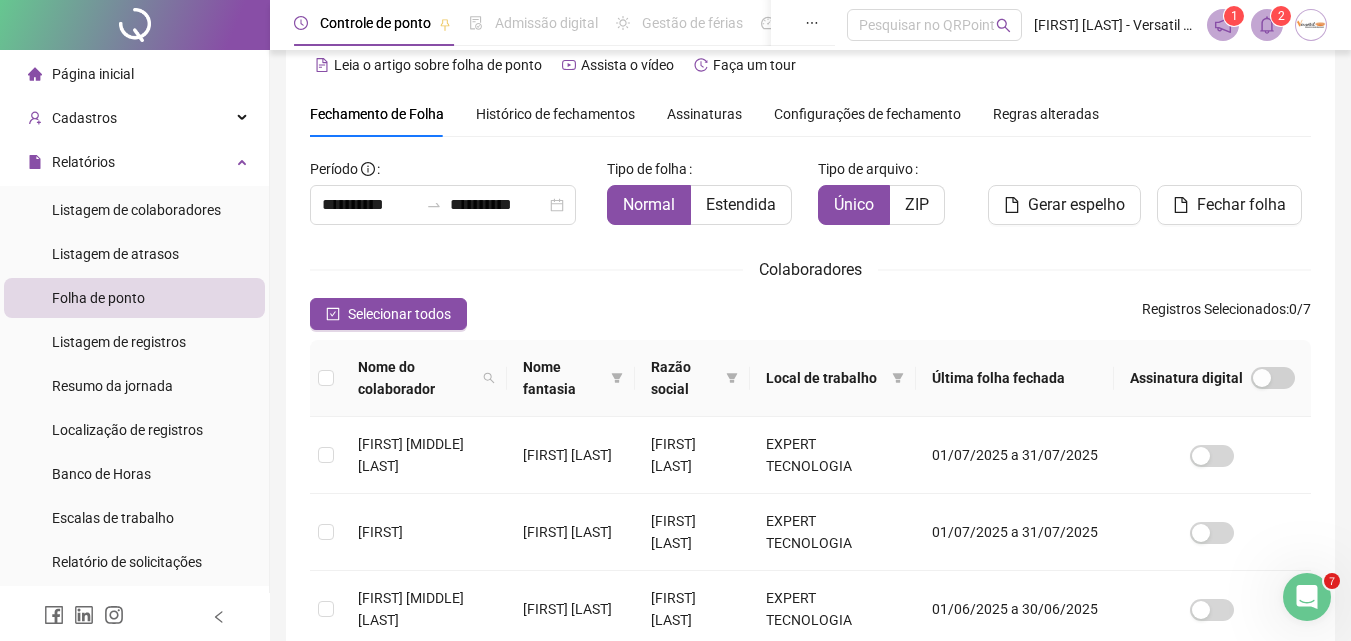 scroll, scrollTop: 0, scrollLeft: 0, axis: both 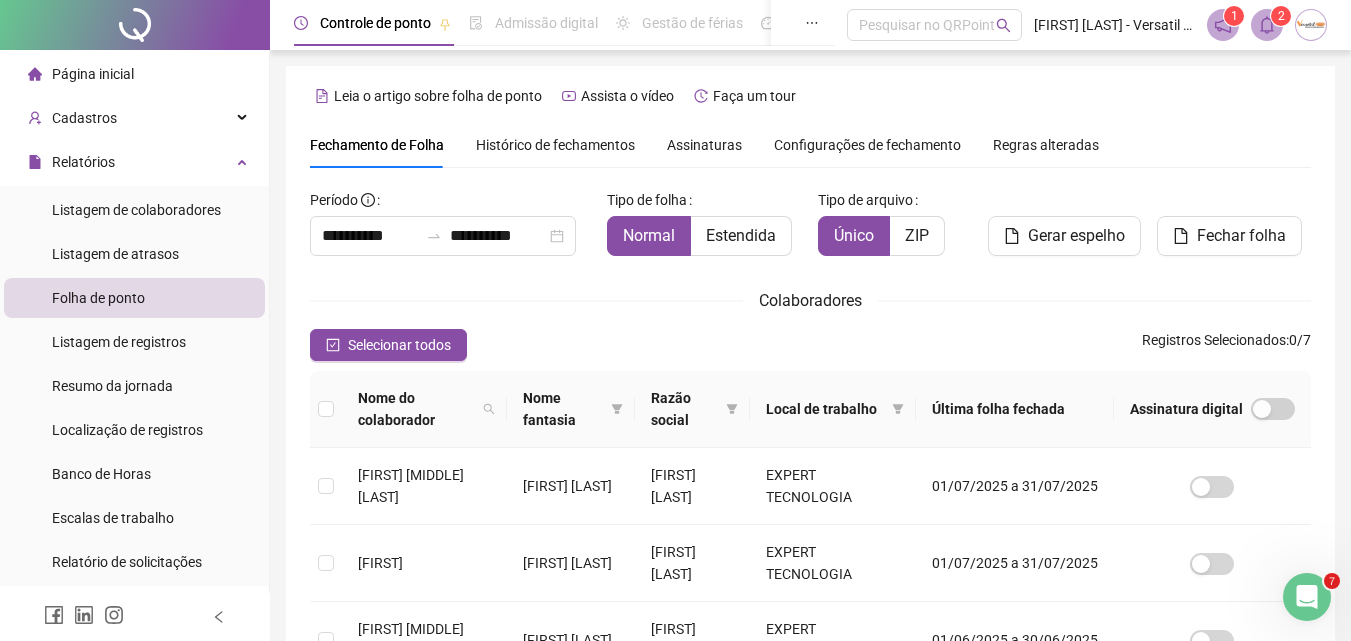 click at bounding box center (1267, 25) 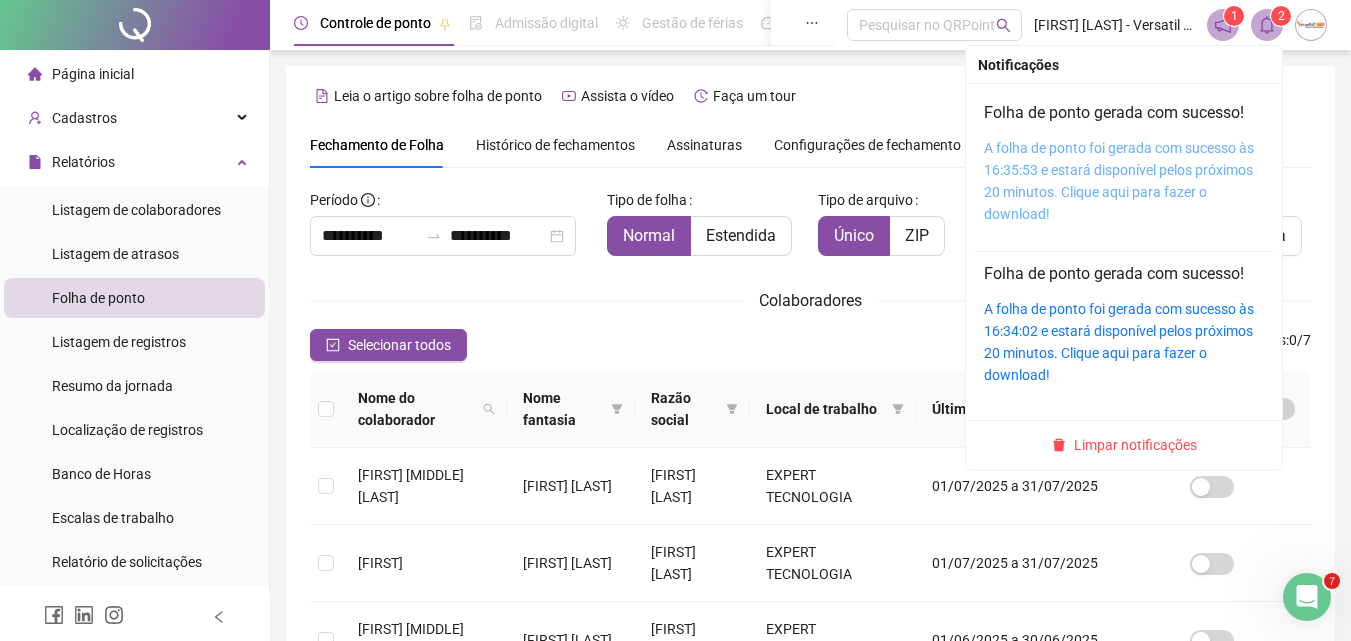 click on "A folha de ponto foi gerada com sucesso às 16:35:53 e estará disponível pelos próximos 20 minutos.
Clique aqui para fazer o download!" at bounding box center [1119, 181] 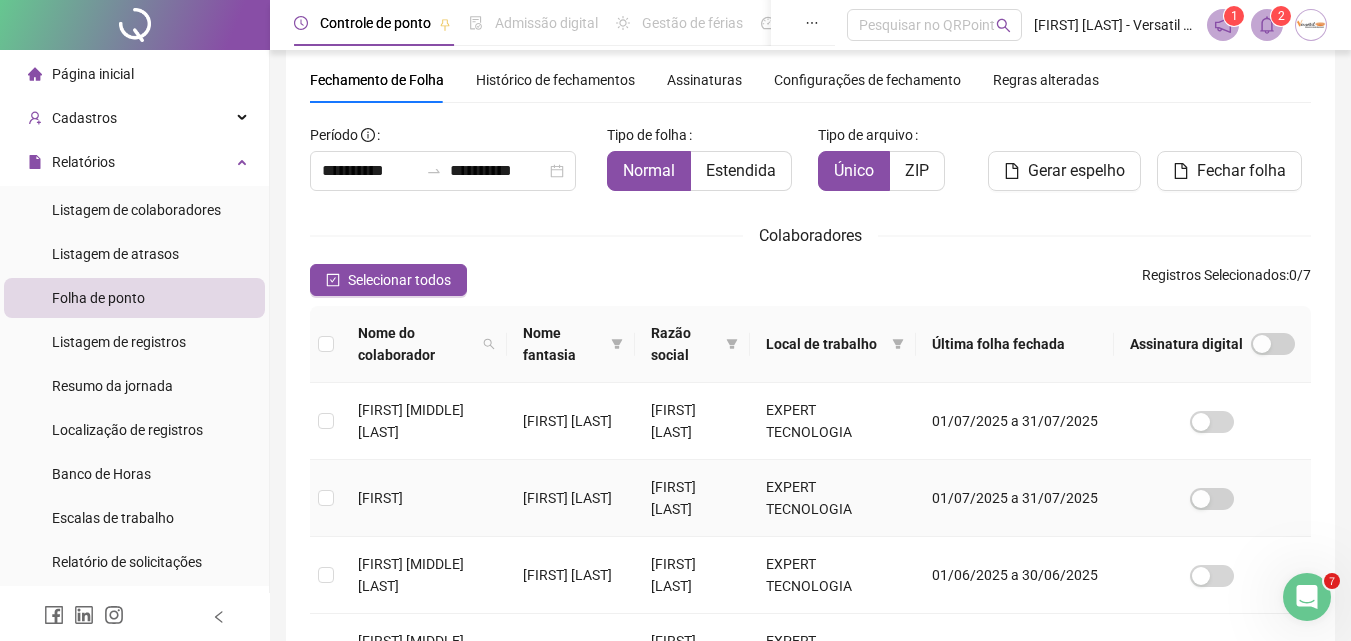 scroll, scrollTop: 100, scrollLeft: 0, axis: vertical 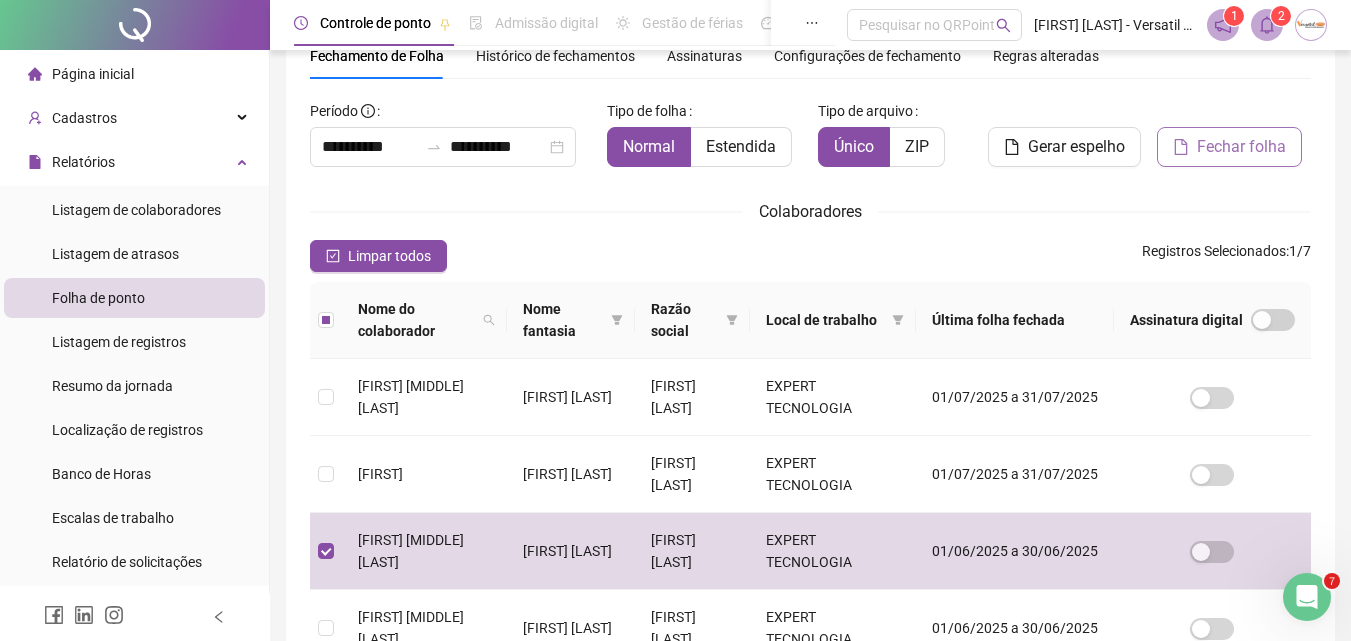 click on "Fechar folha" at bounding box center (1241, 147) 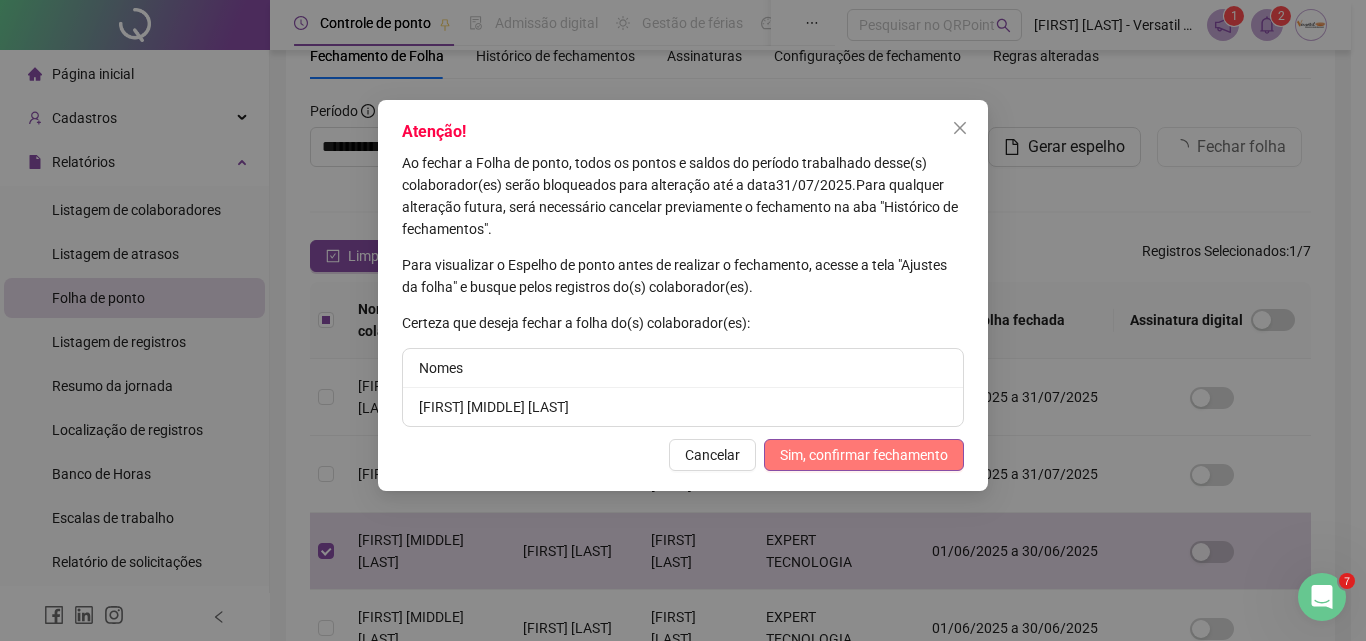 click on "Sim, confirmar fechamento" at bounding box center (864, 455) 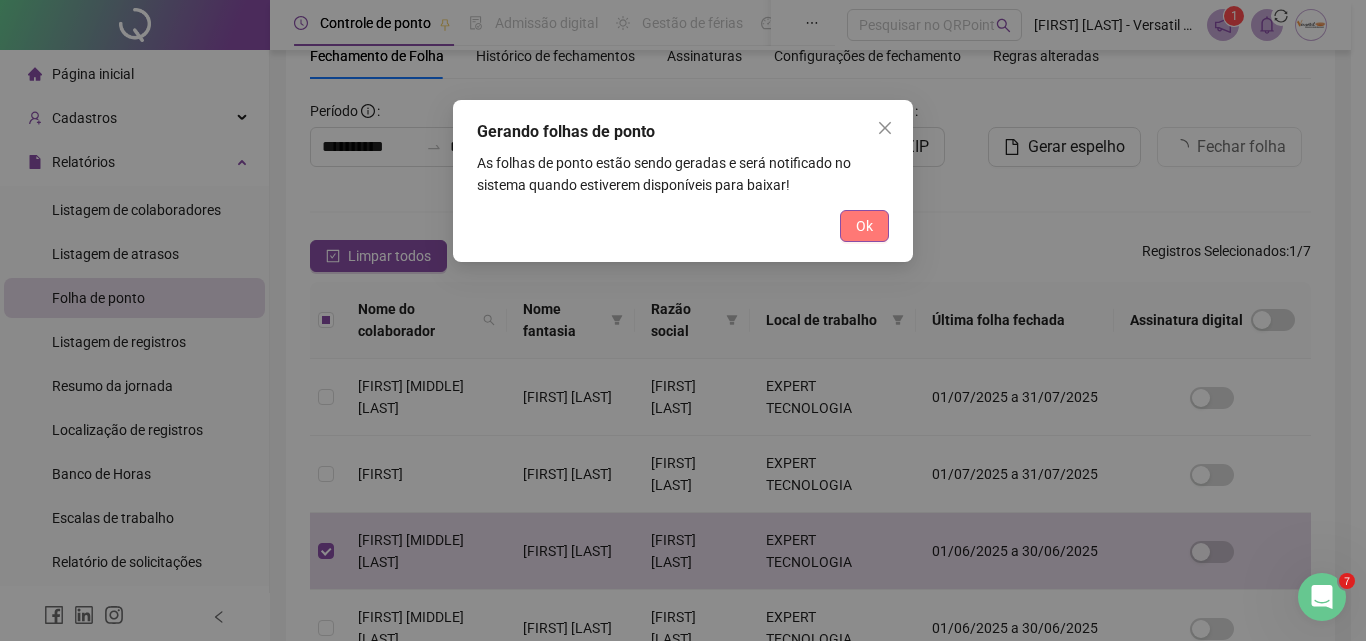 click on "Ok" at bounding box center (864, 226) 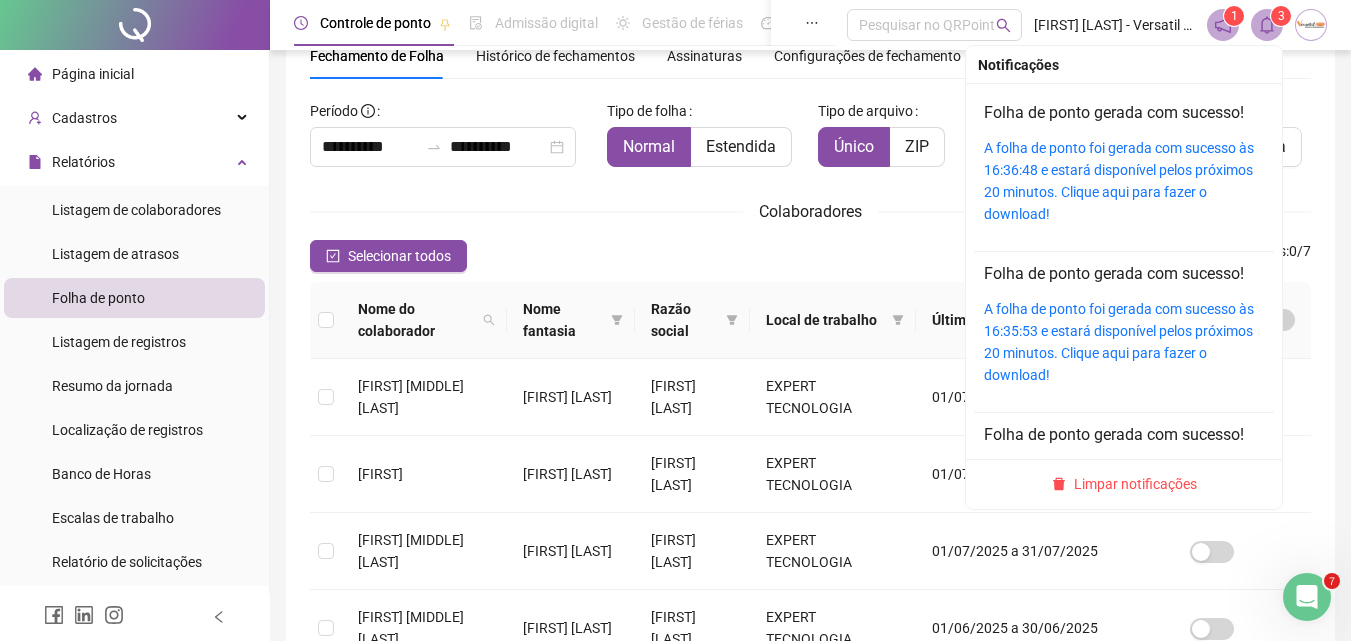 click 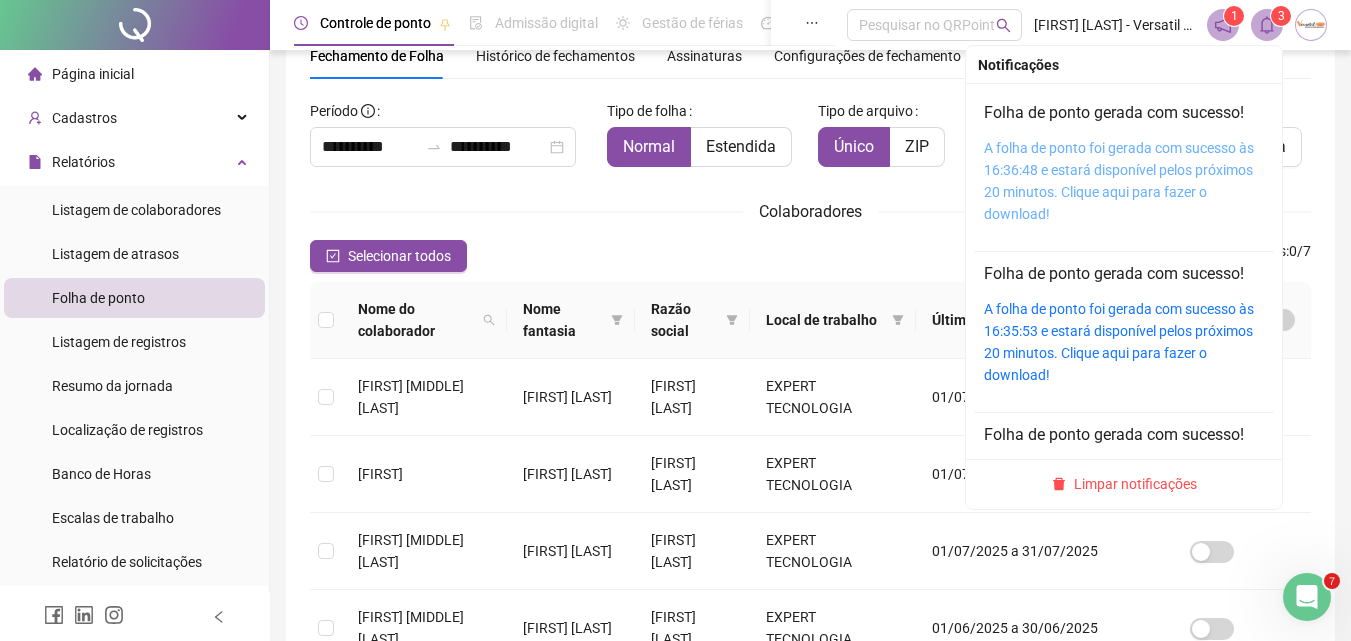 click on "A folha de ponto foi gerada com sucesso às 16:36:48 e estará disponível pelos próximos 20 minutos.
Clique aqui para fazer o download!" at bounding box center [1119, 181] 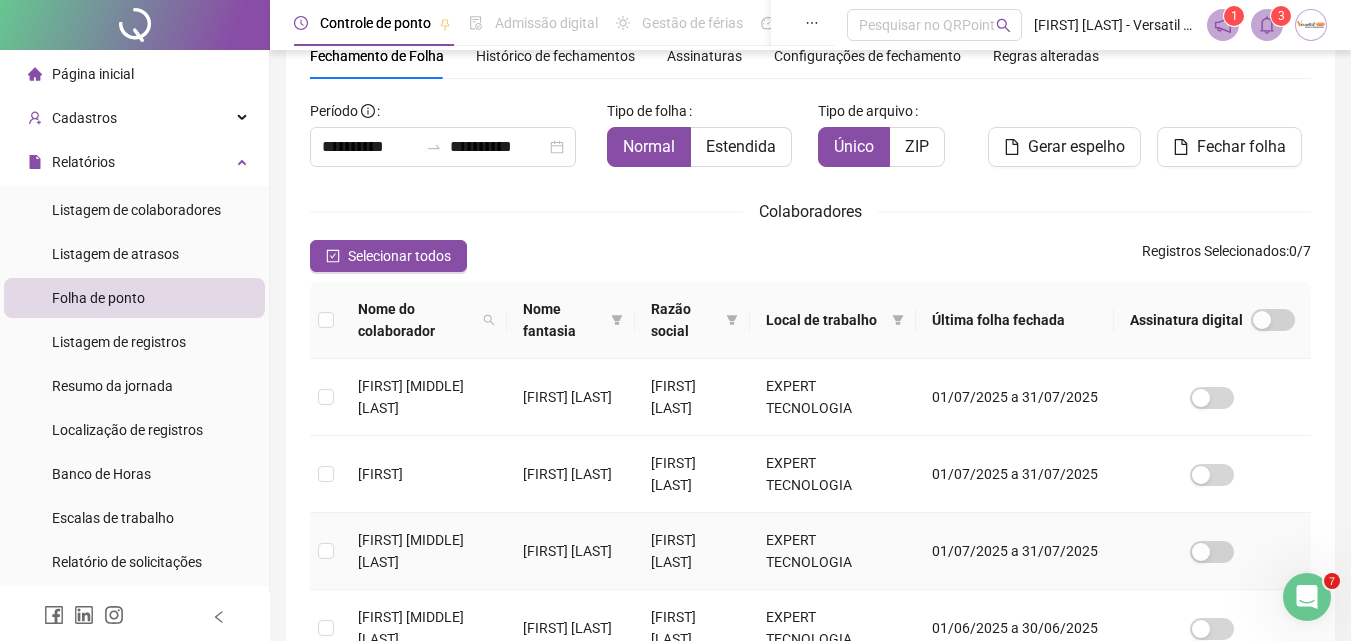 scroll, scrollTop: 189, scrollLeft: 0, axis: vertical 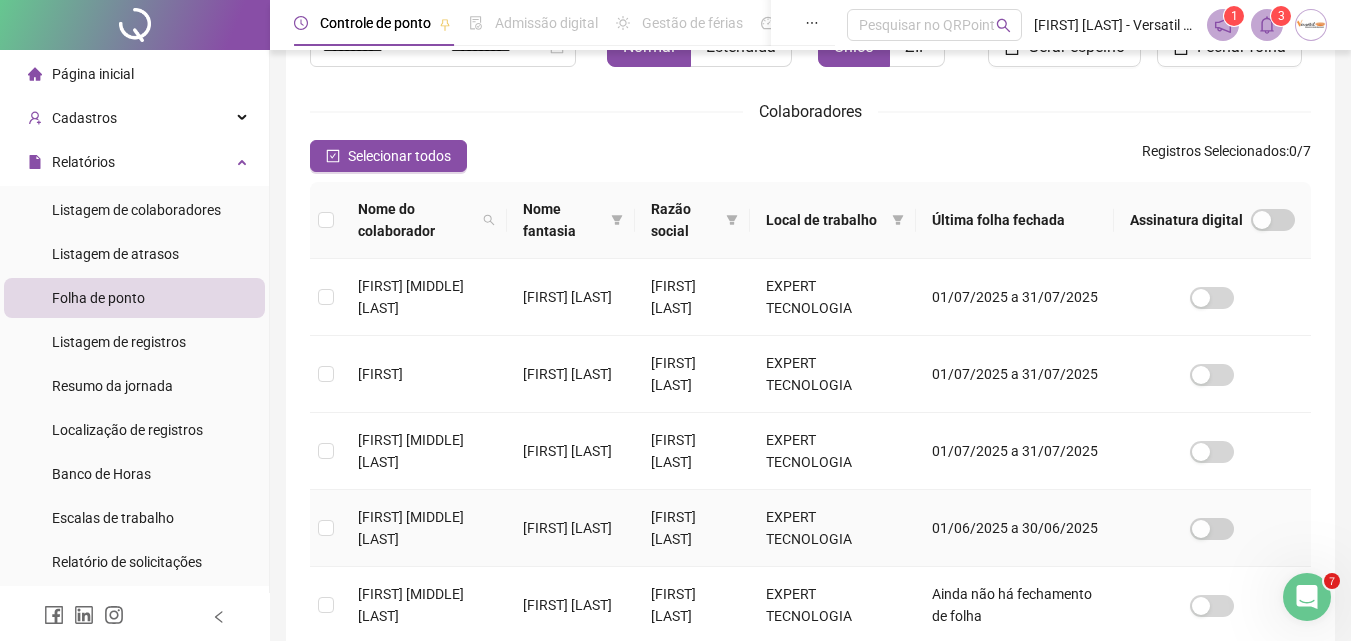 click at bounding box center (326, 528) 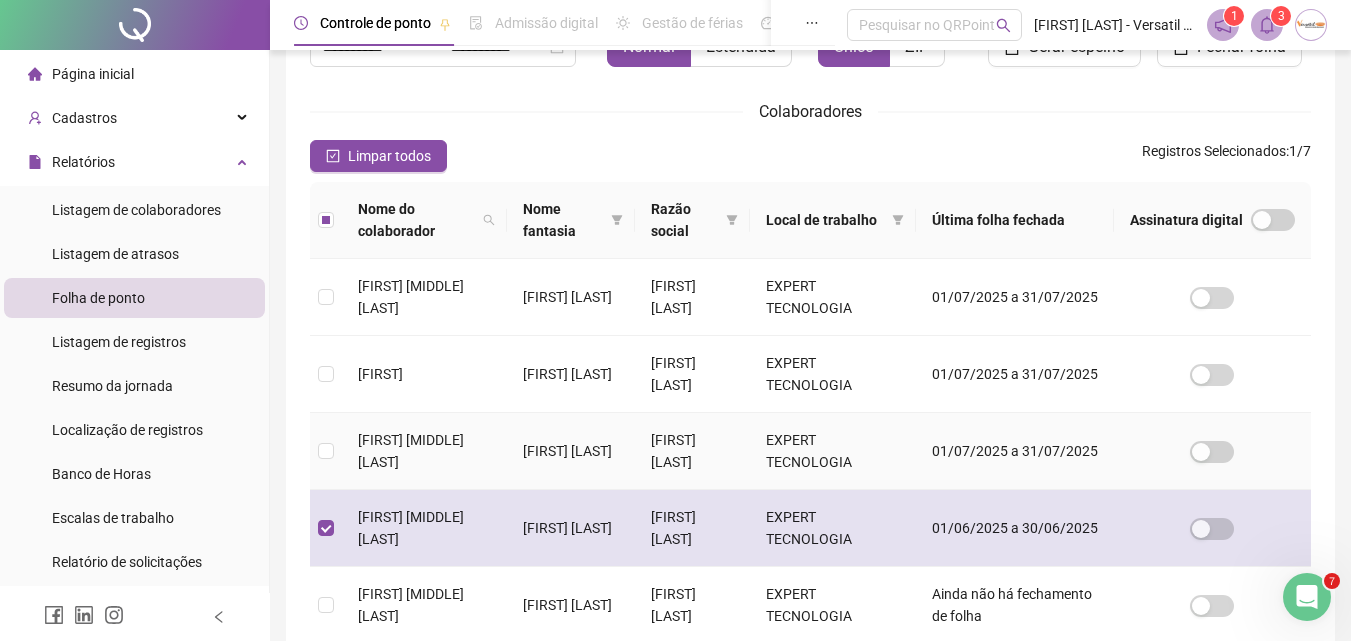 scroll, scrollTop: 89, scrollLeft: 0, axis: vertical 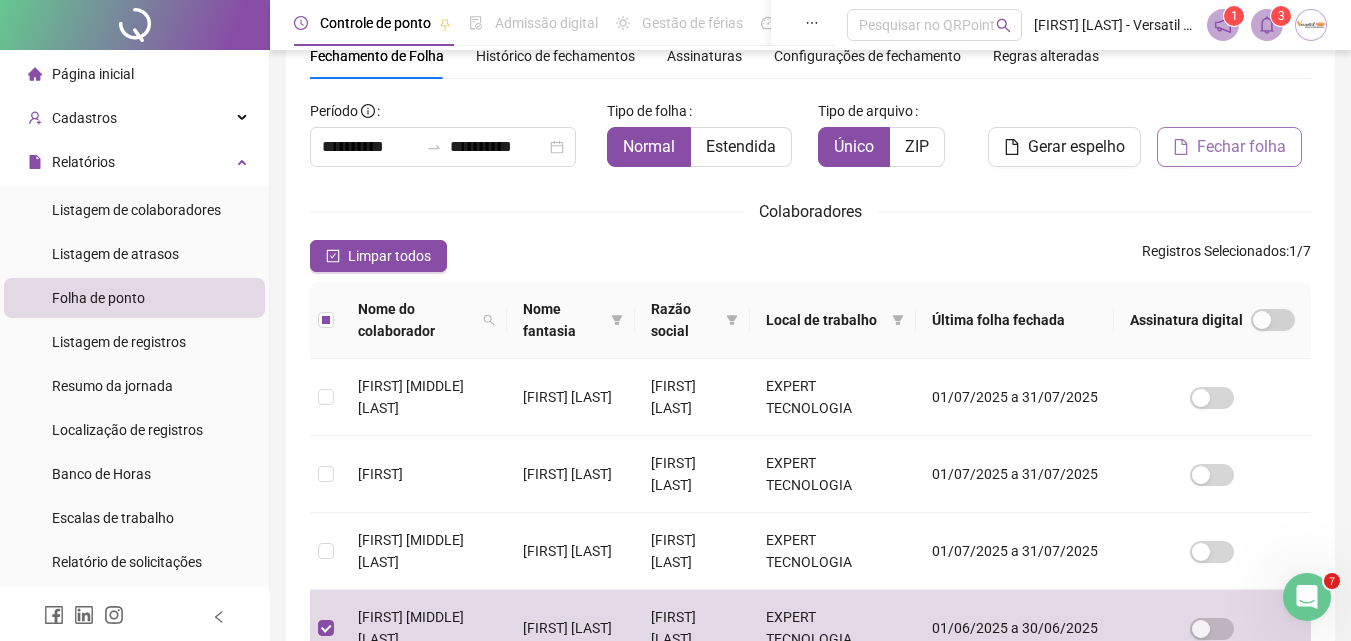 click on "Fechar folha" at bounding box center [1241, 147] 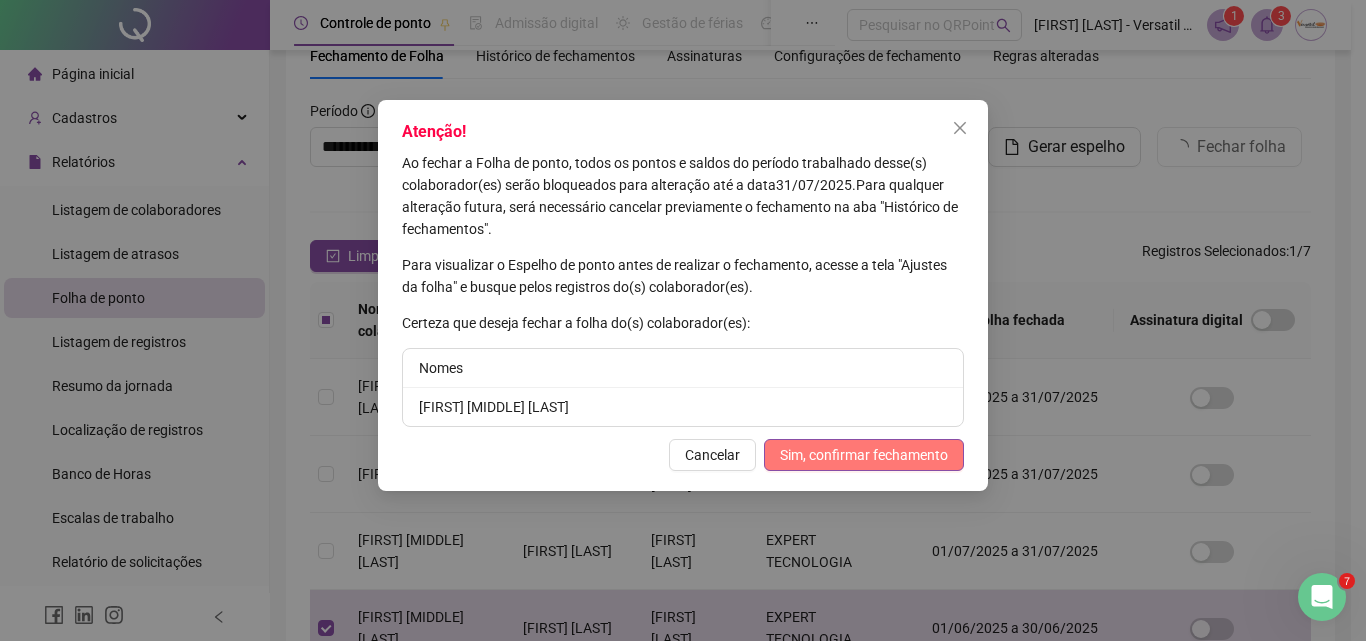 click on "Sim, confirmar fechamento" at bounding box center [864, 455] 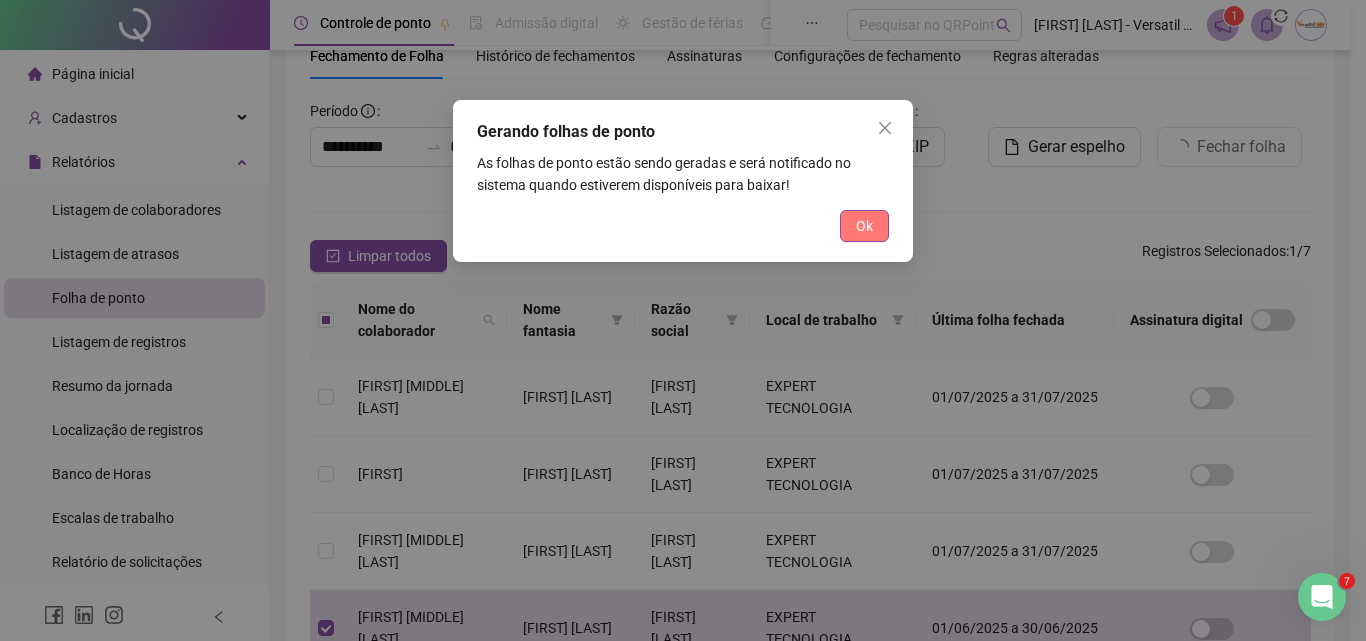 click on "Ok" at bounding box center (864, 226) 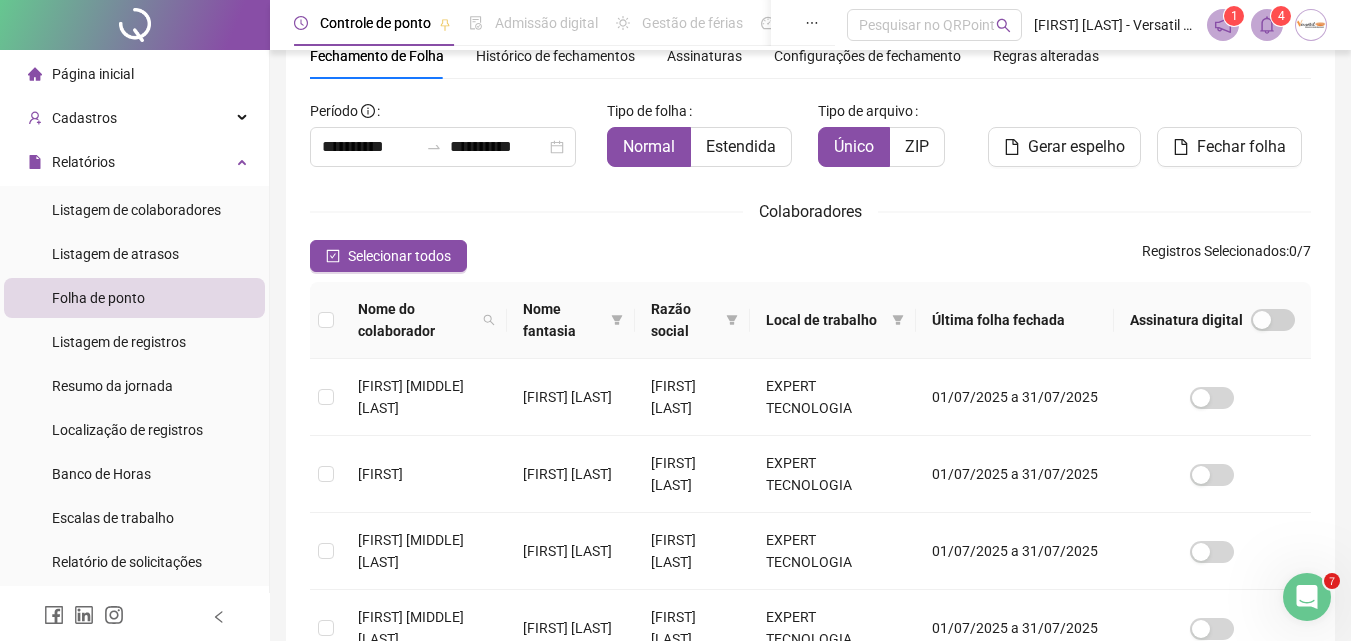 scroll, scrollTop: 91, scrollLeft: 0, axis: vertical 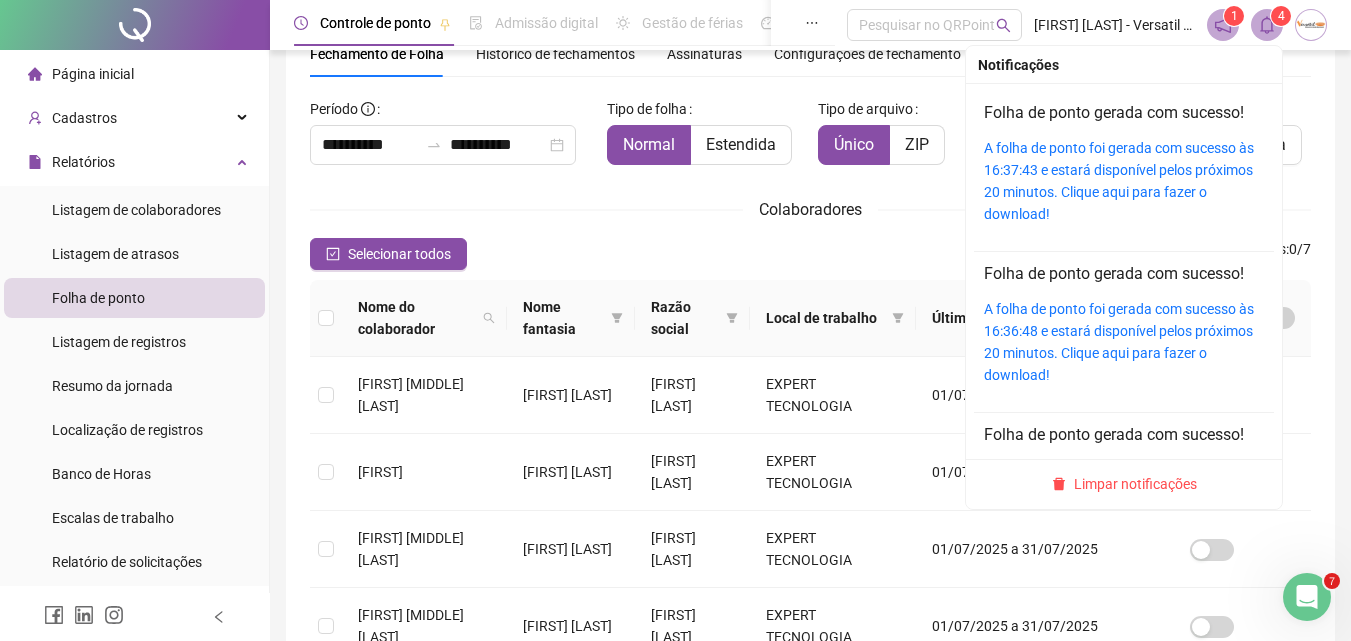 click 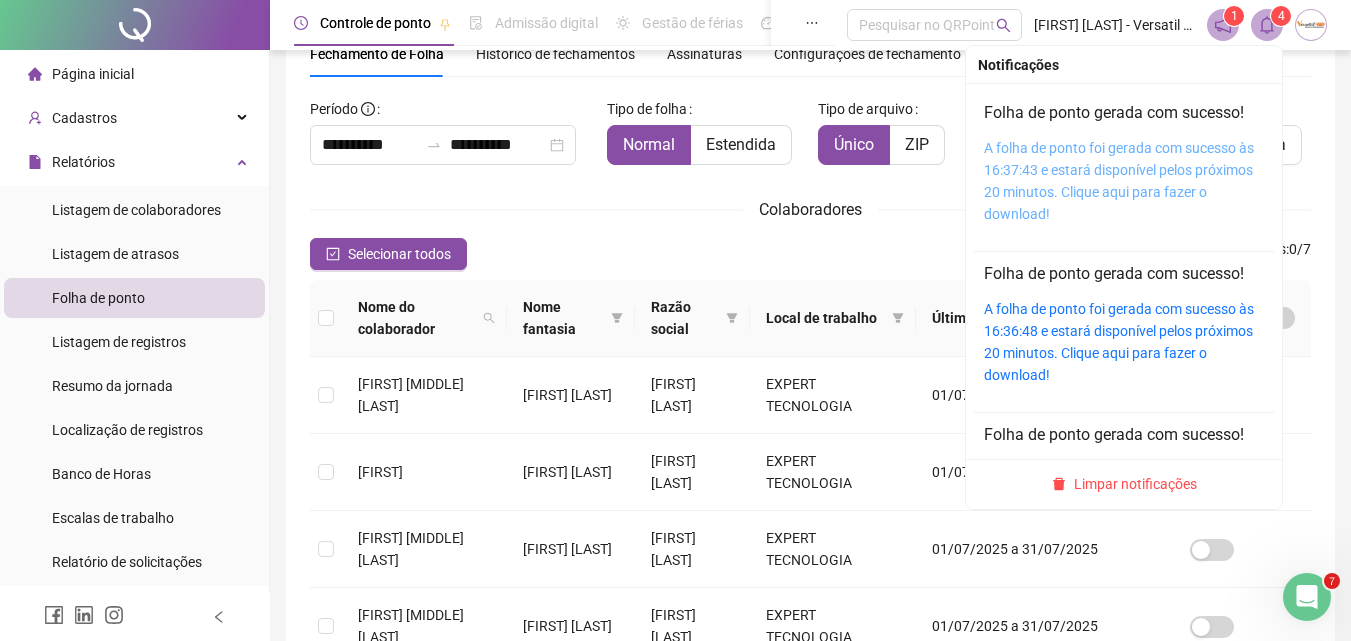 click on "A folha de ponto foi gerada com sucesso às 16:37:43 e estará disponível pelos próximos 20 minutos.
Clique aqui para fazer o download!" at bounding box center [1119, 181] 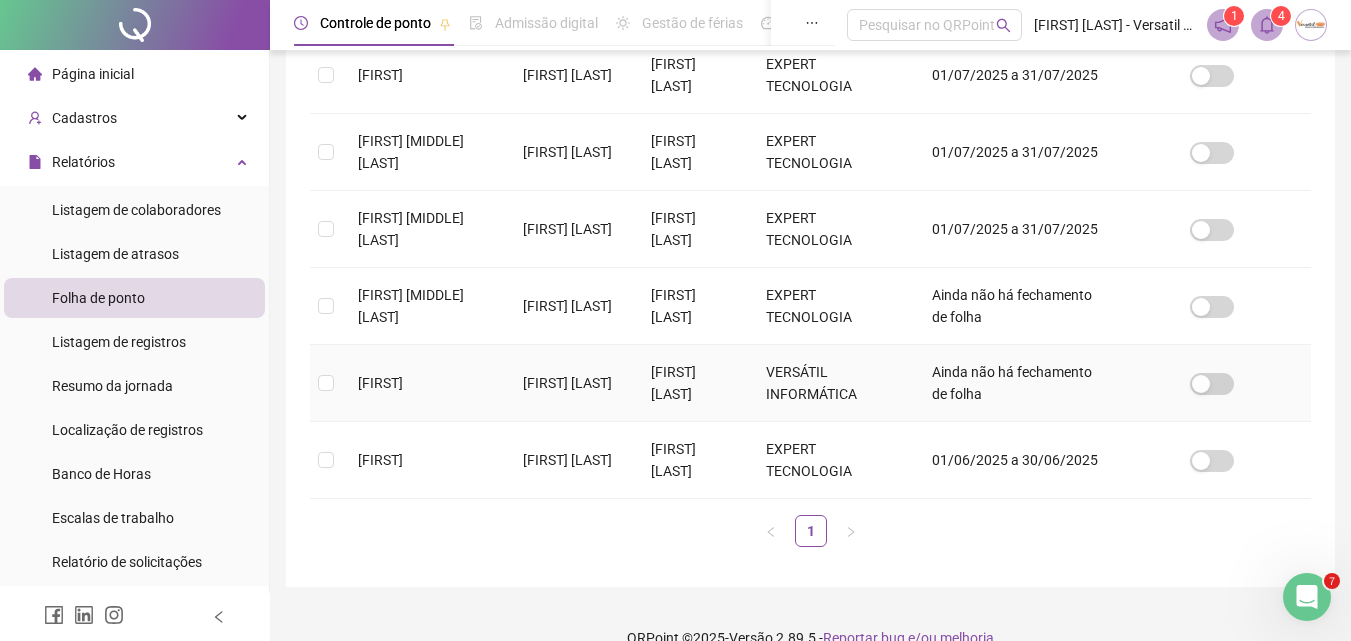 scroll, scrollTop: 491, scrollLeft: 0, axis: vertical 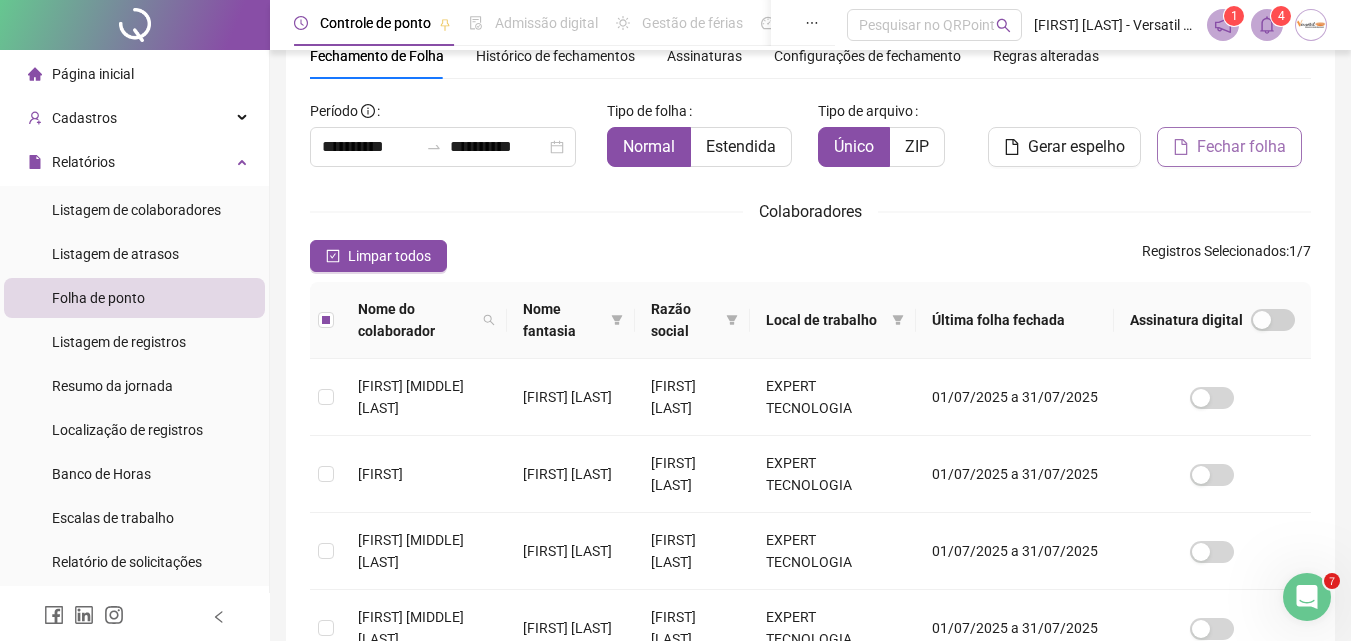 click on "Fechar folha" at bounding box center (1241, 147) 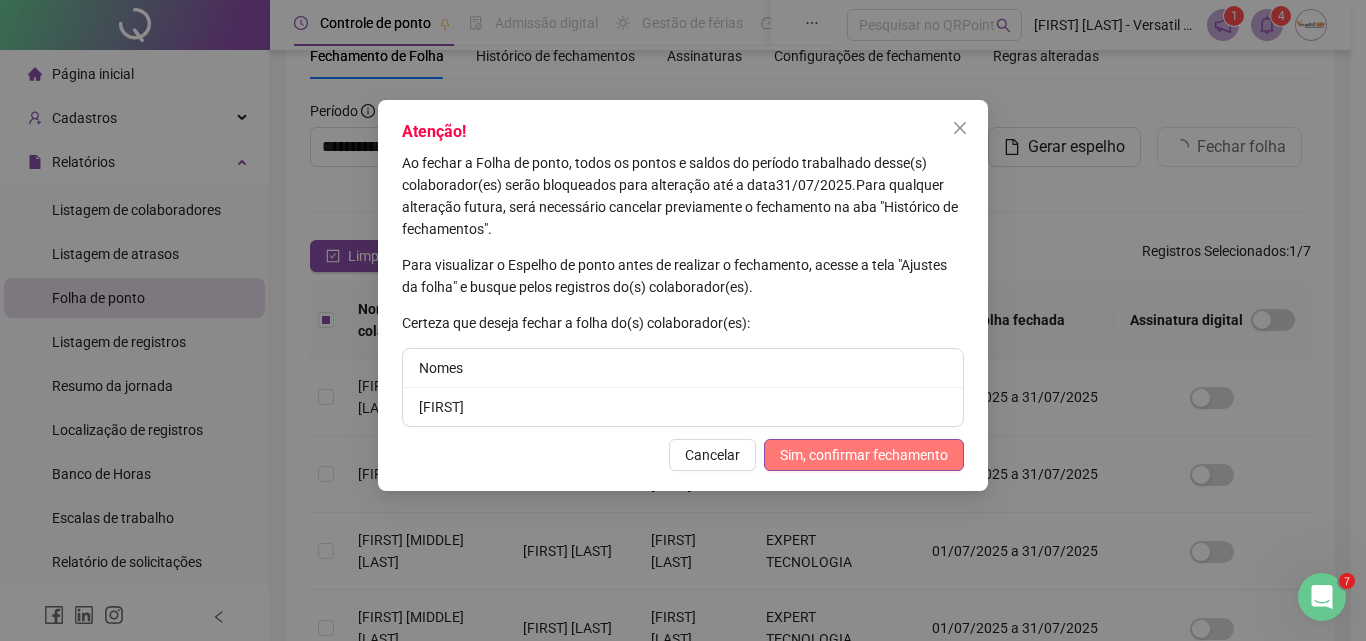click on "Sim, confirmar fechamento" at bounding box center [864, 455] 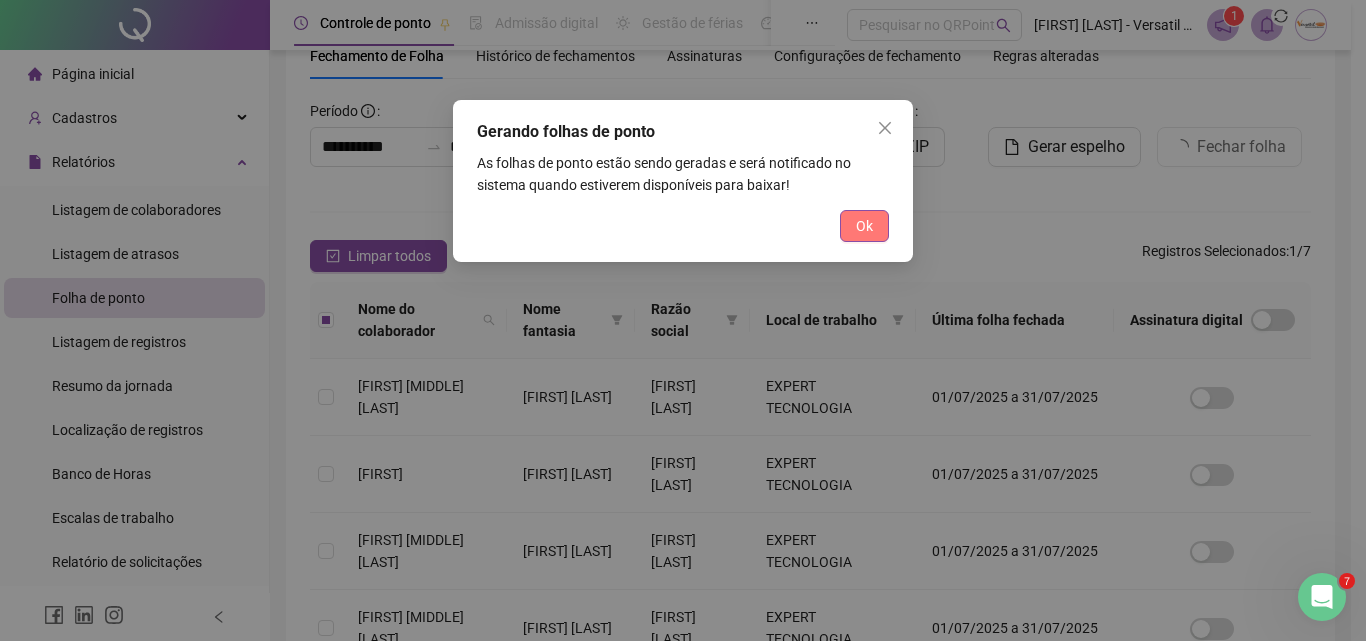 click on "Ok" at bounding box center [864, 226] 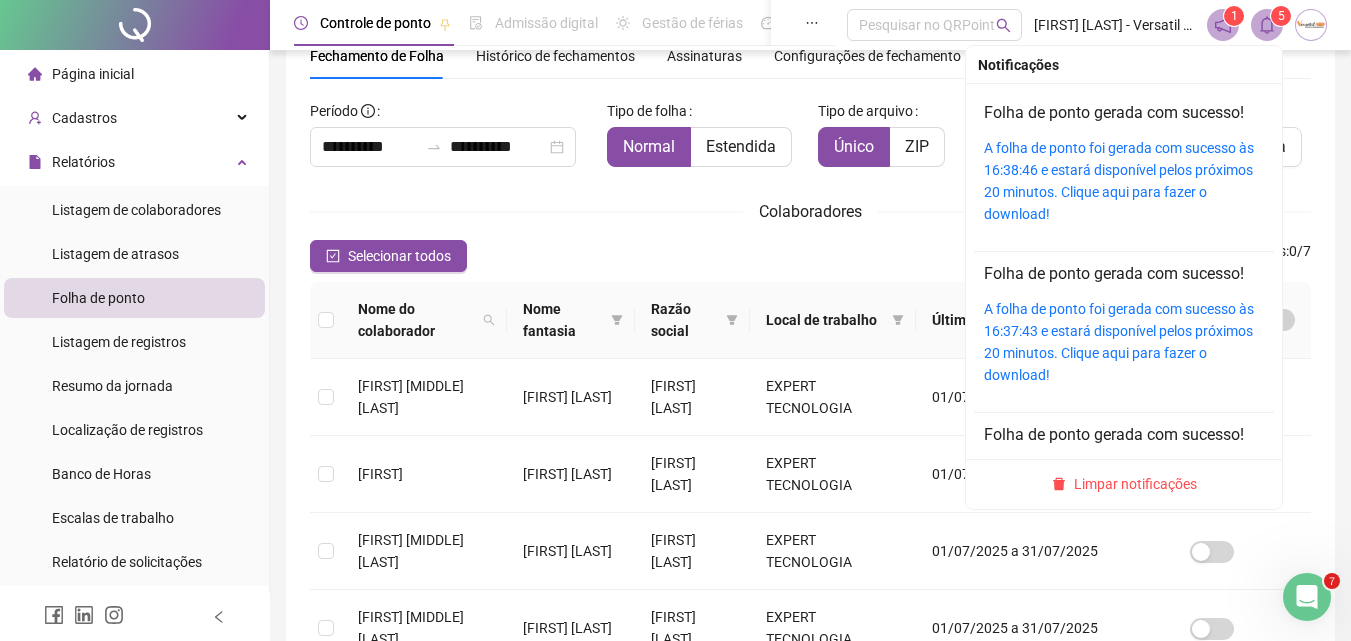 click 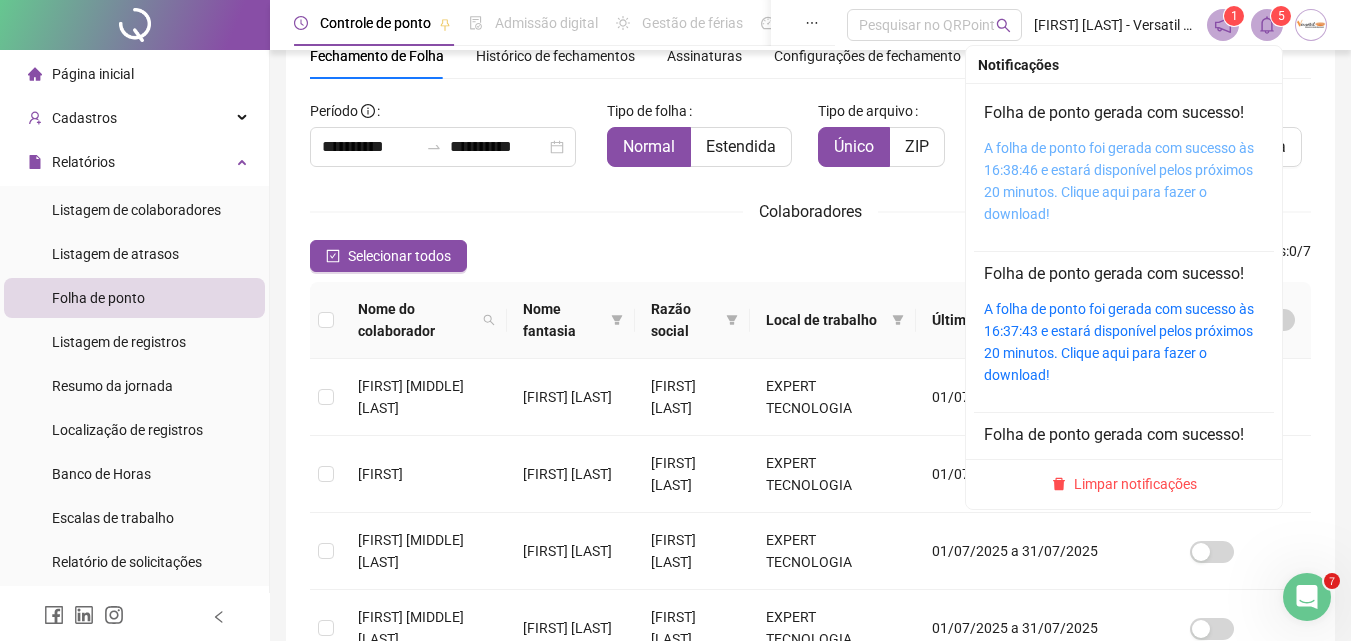 click on "A folha de ponto foi gerada com sucesso às 16:38:46 e estará disponível pelos próximos 20 minutos.
Clique aqui para fazer o download!" at bounding box center [1119, 181] 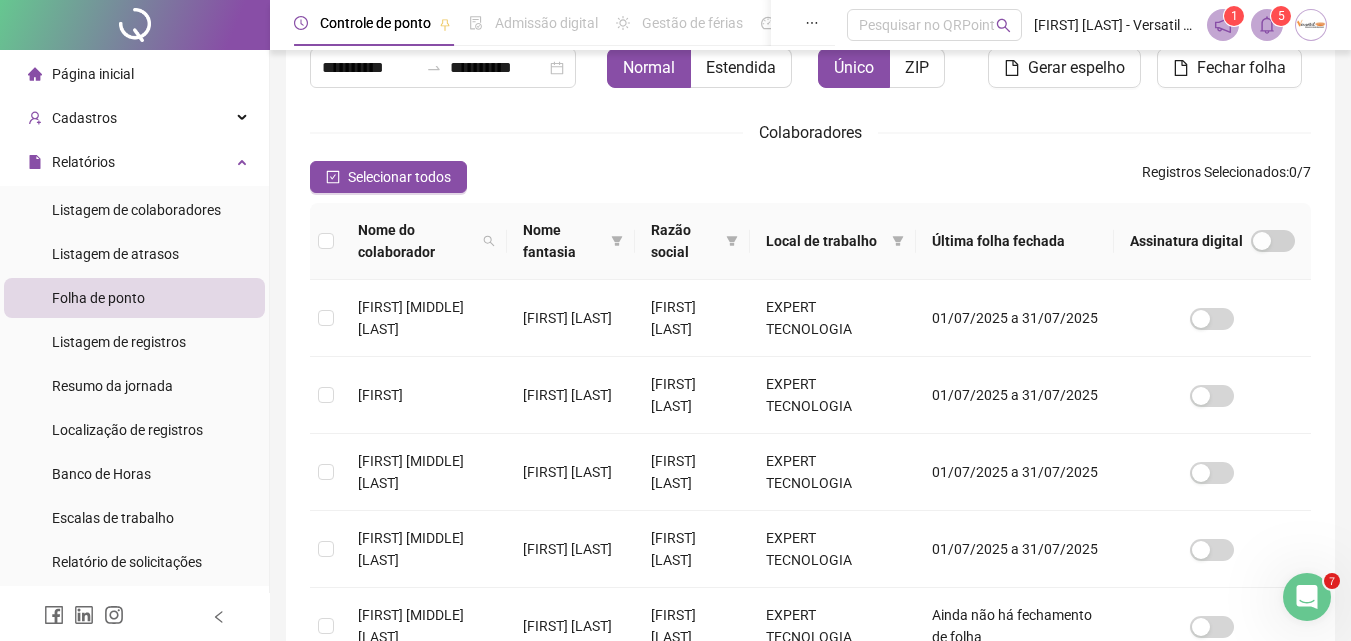 scroll, scrollTop: 289, scrollLeft: 0, axis: vertical 